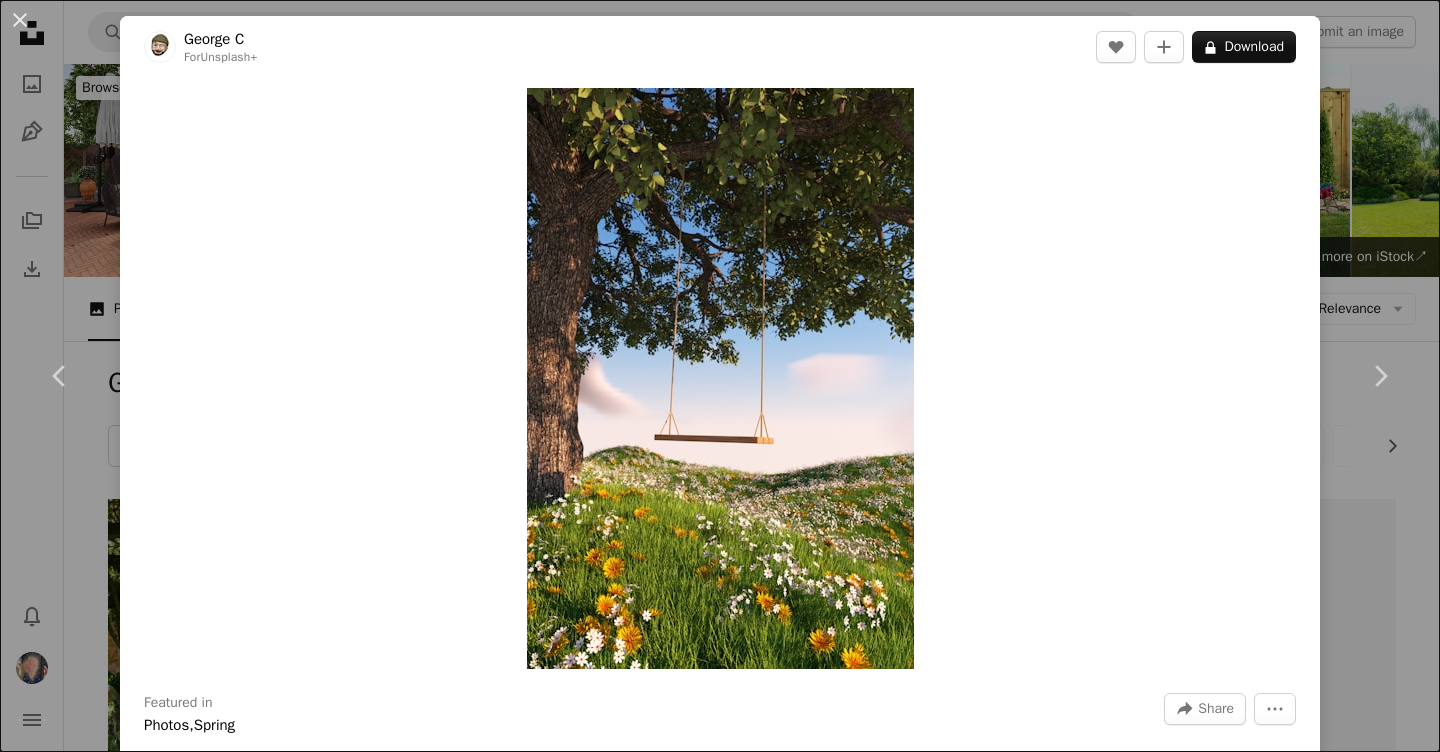 scroll, scrollTop: 1043, scrollLeft: 0, axis: vertical 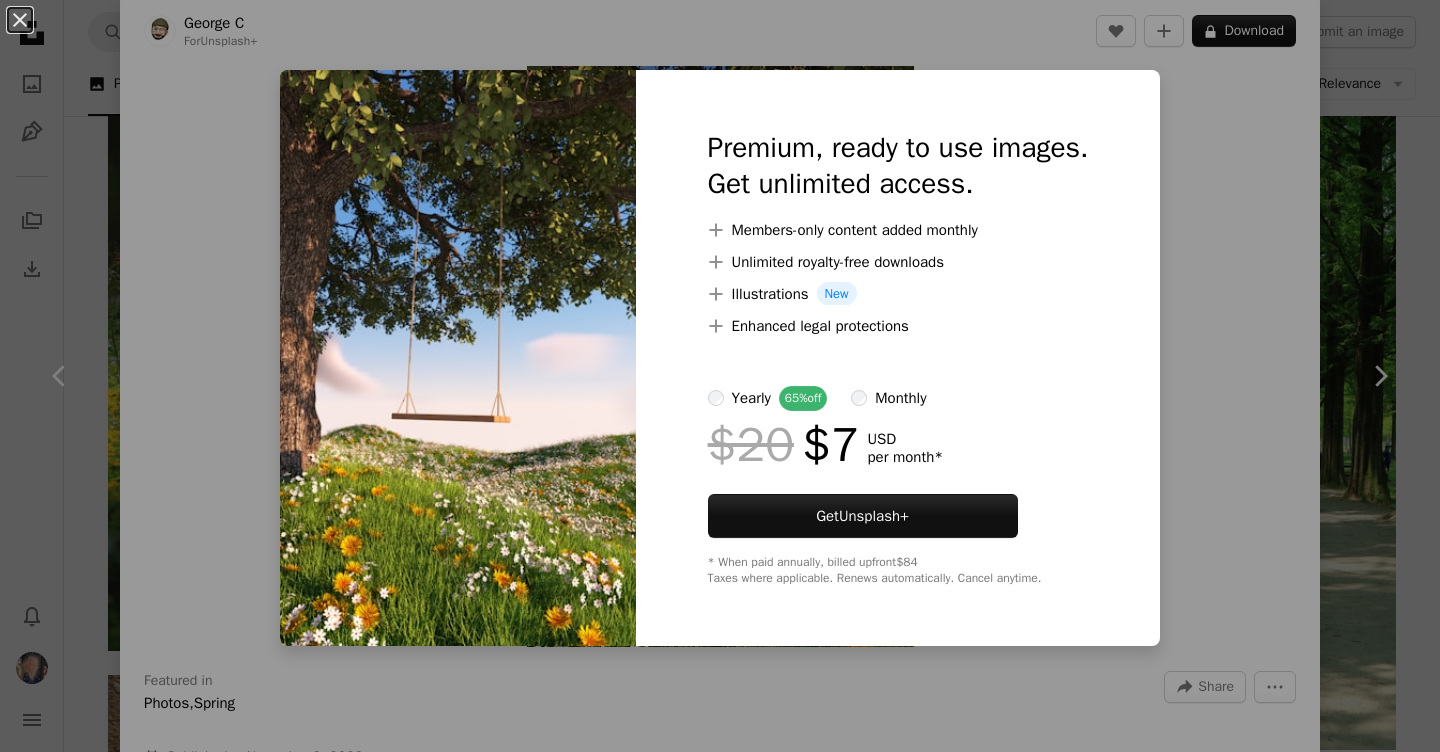 click on "An X shape Premium, ready to use images. Get unlimited access. A plus sign Members-only content added monthly A plus sign Unlimited royalty-free downloads A plus sign Illustrations  New A plus sign Enhanced legal protections yearly 65%  off monthly $20   $7 USD per month * Get  Unsplash+ * When paid annually, billed upfront  $84 Taxes where applicable. Renews automatically. Cancel anytime." at bounding box center (720, 376) 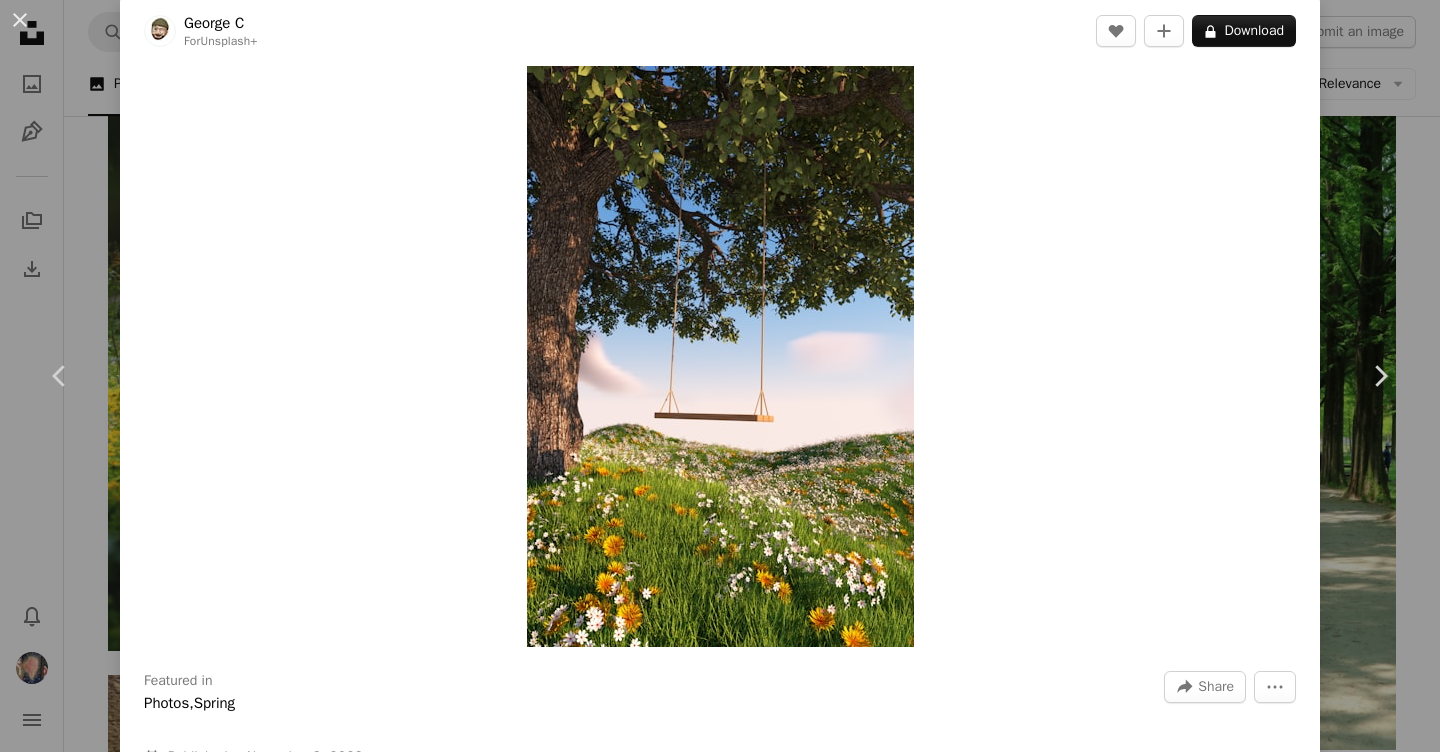 click on "Zoom in" at bounding box center [720, 356] 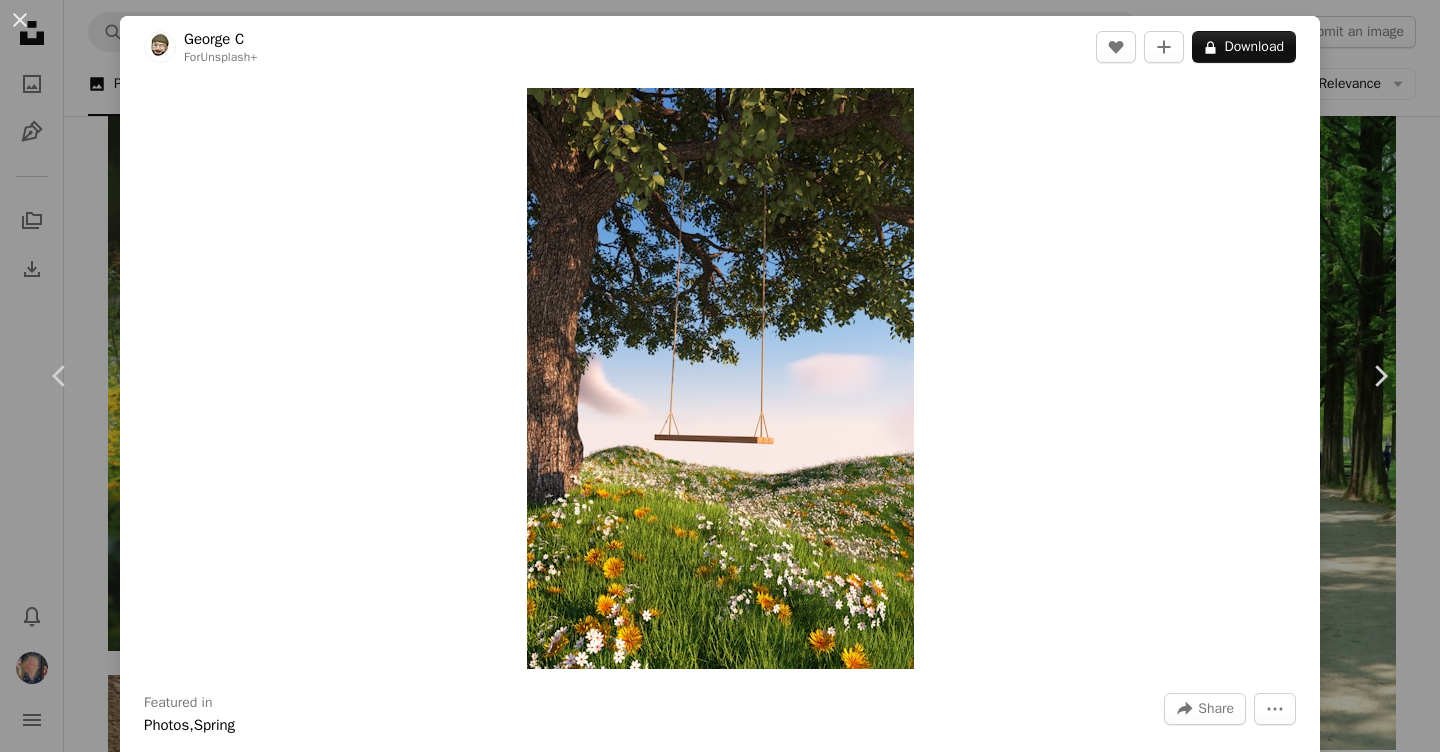 scroll, scrollTop: 0, scrollLeft: 0, axis: both 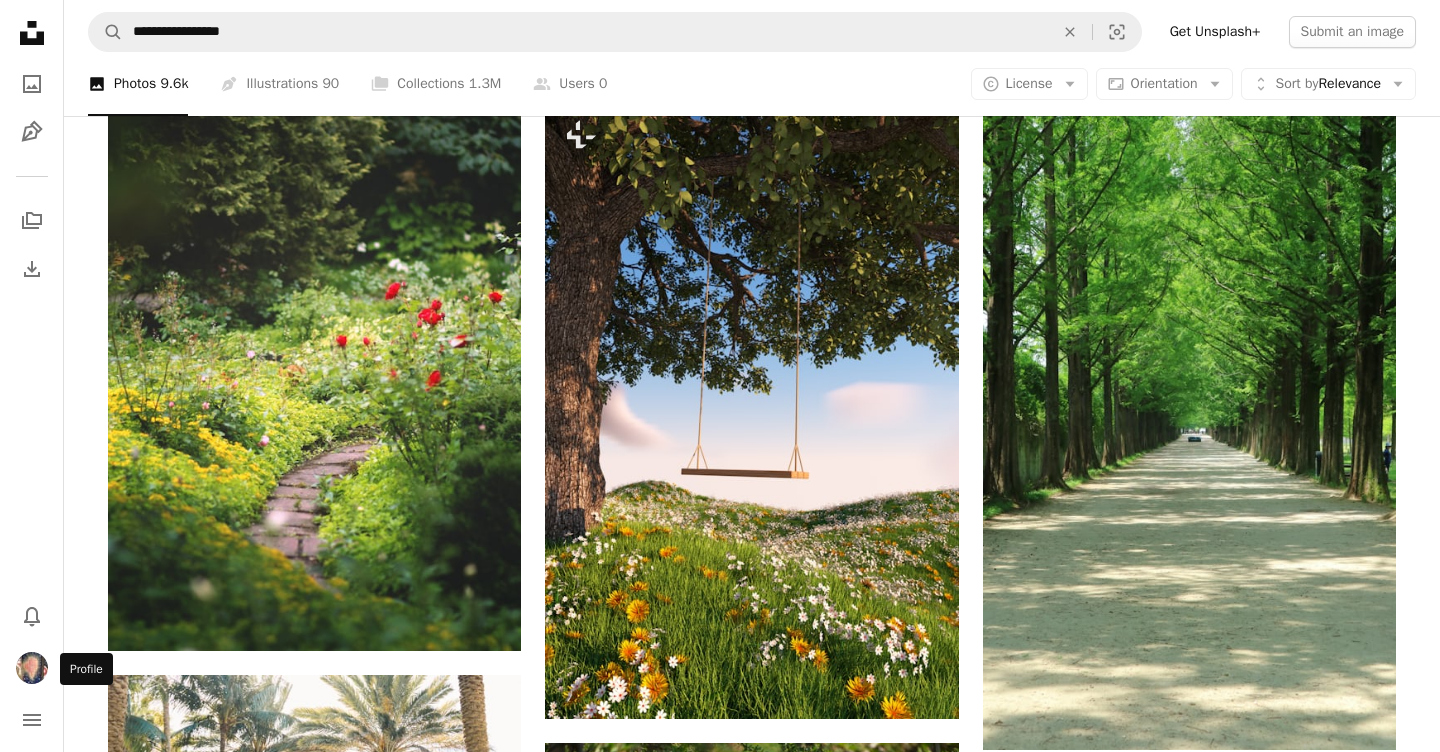 click at bounding box center (32, 668) 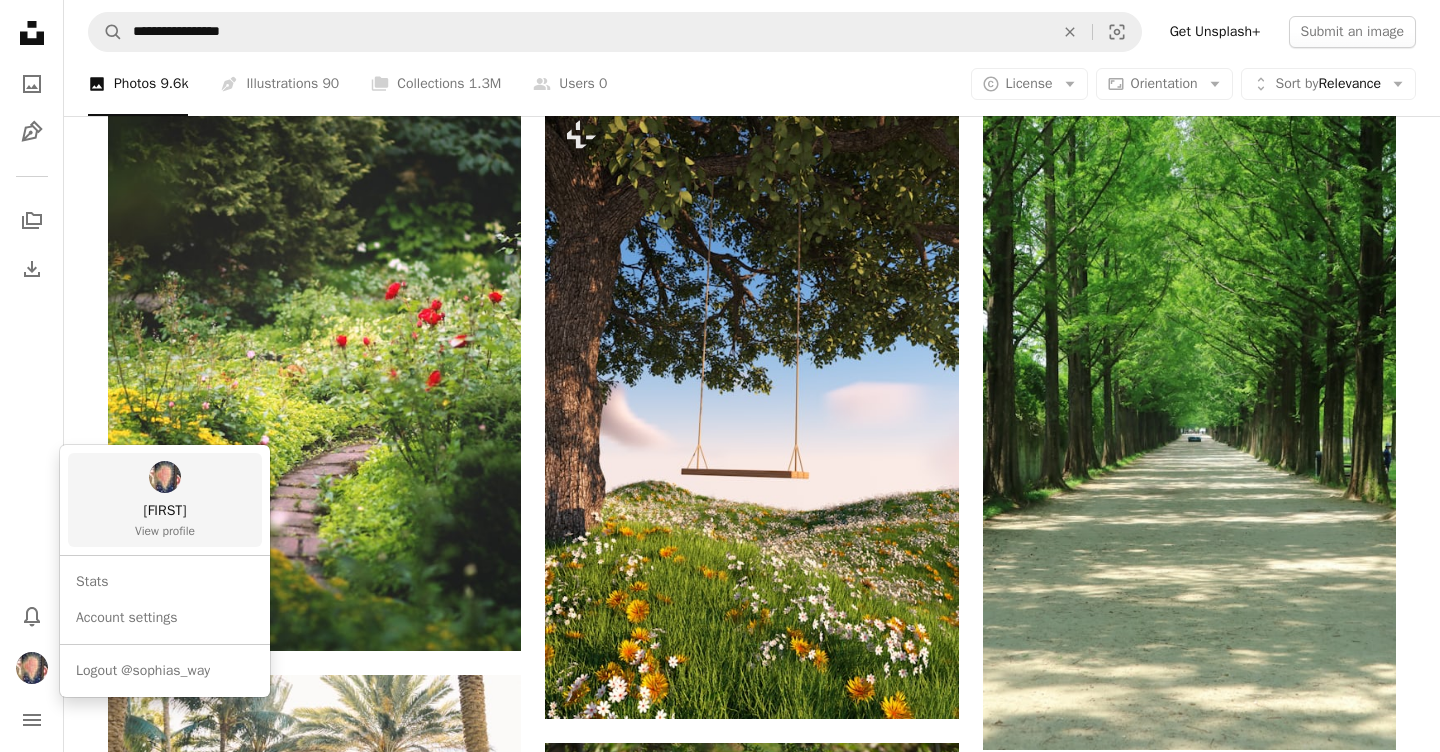click on "View profile" at bounding box center (165, 531) 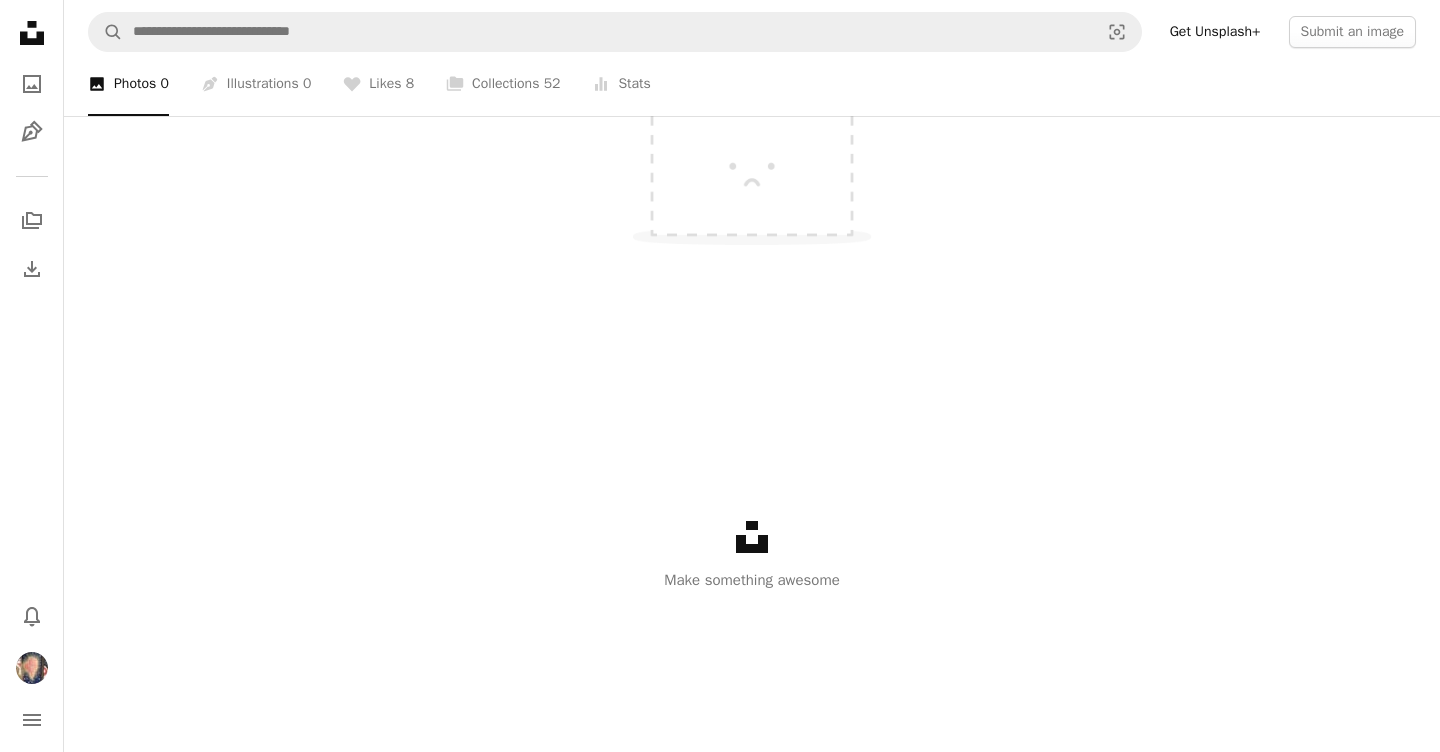 scroll, scrollTop: 0, scrollLeft: 0, axis: both 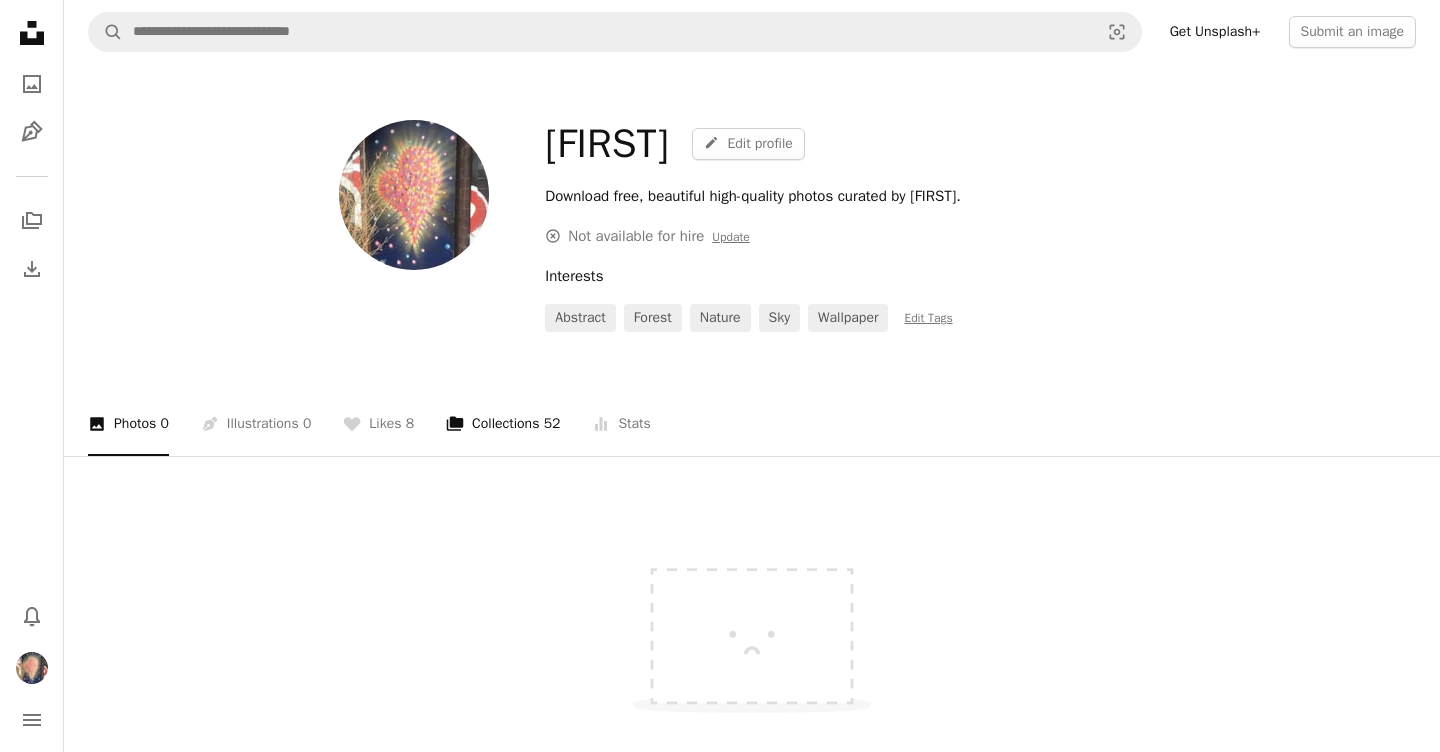 click on "A stack of folders Collections   52" at bounding box center [503, 424] 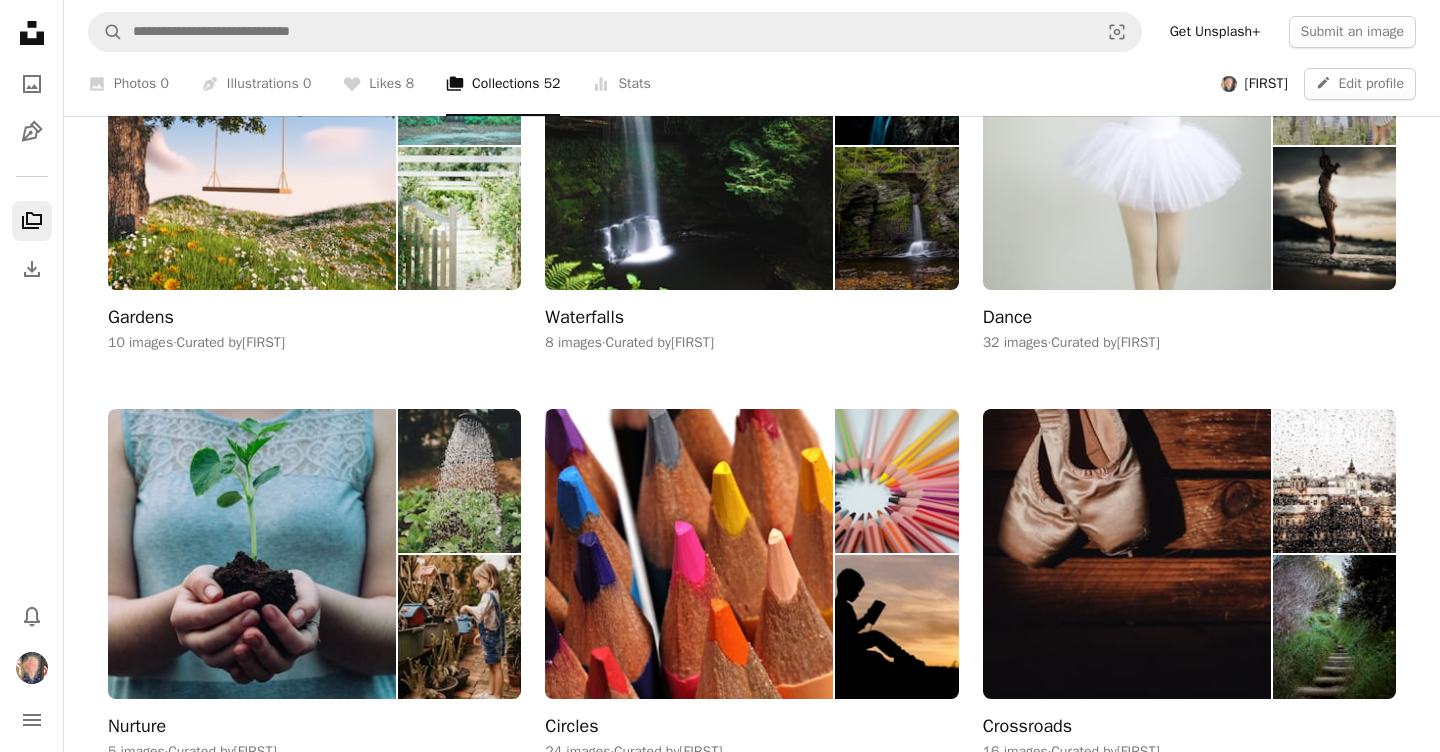 scroll, scrollTop: 509, scrollLeft: 0, axis: vertical 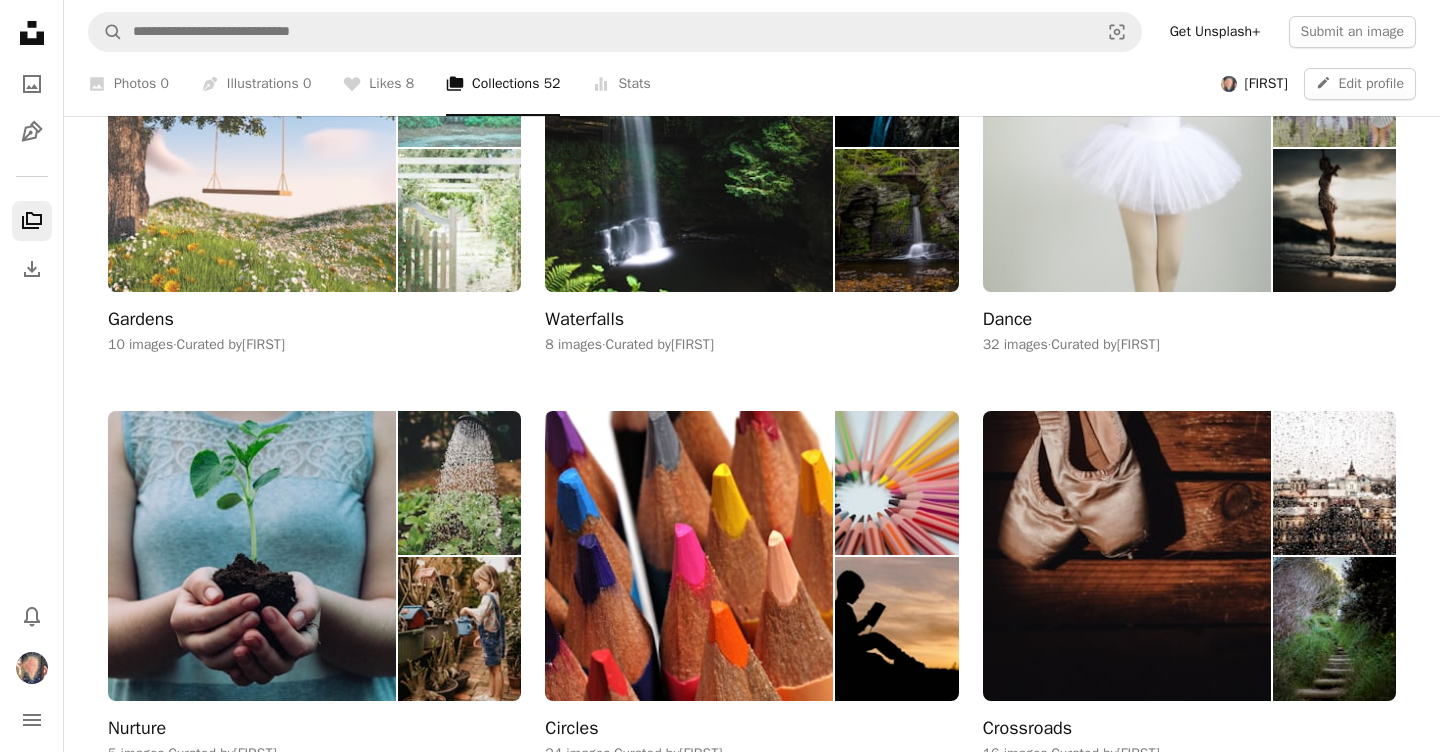 click at bounding box center [252, 147] 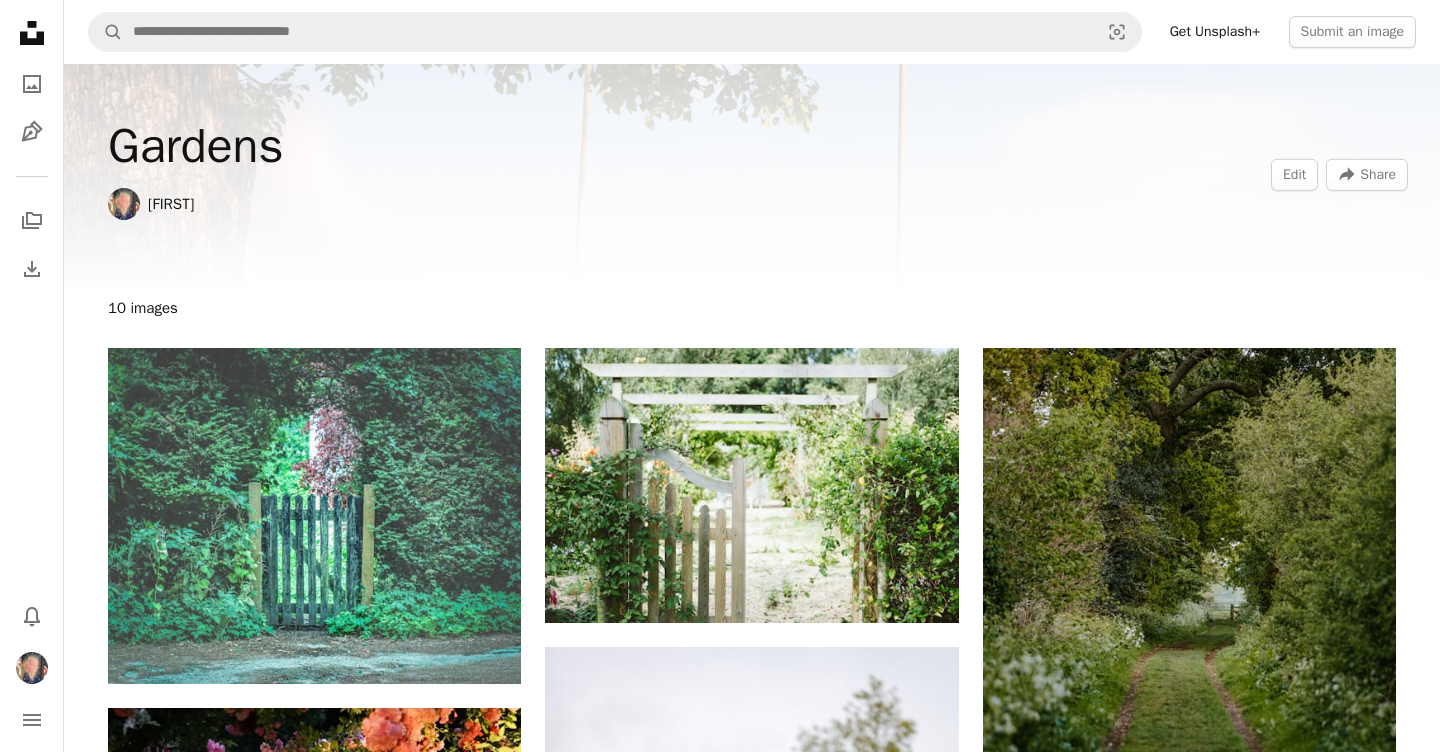 scroll, scrollTop: 0, scrollLeft: 0, axis: both 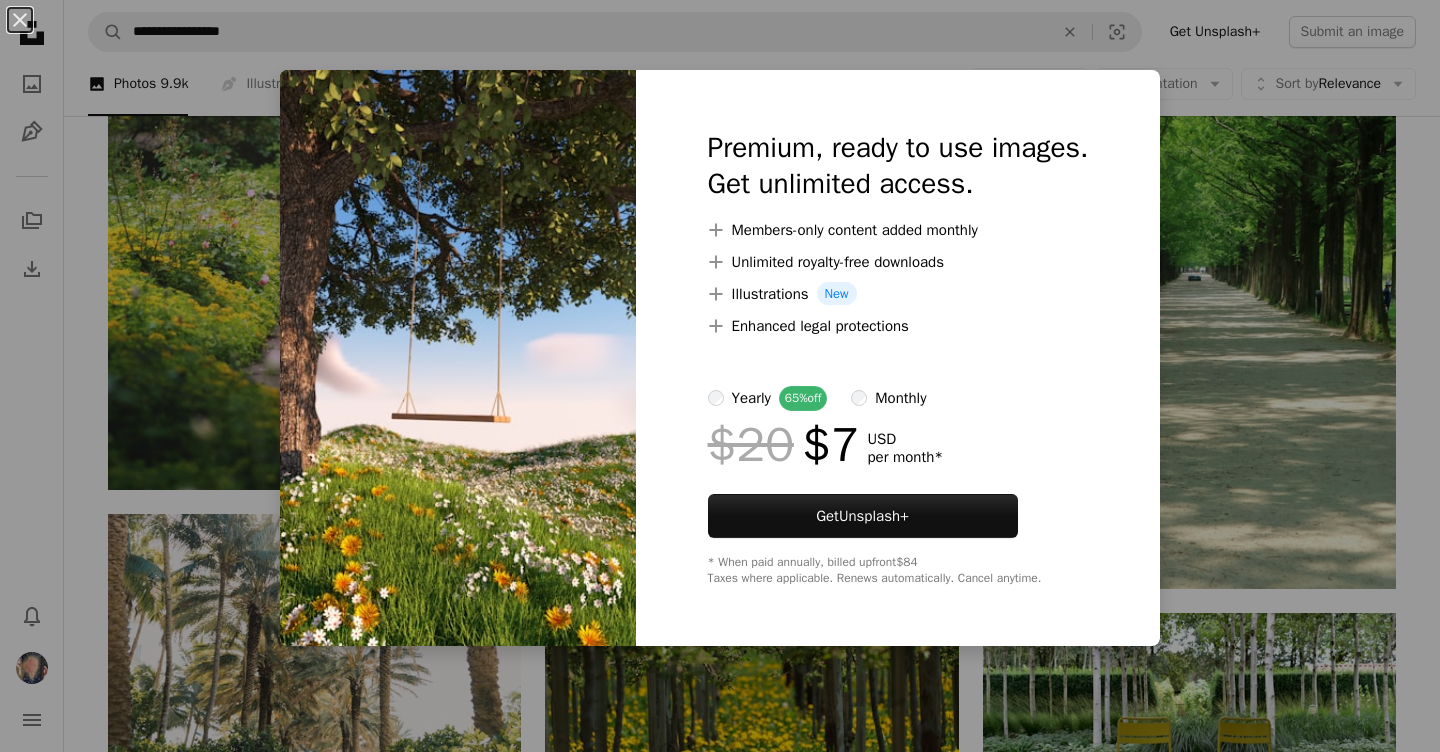 click on "An X shape Premium, ready to use images. Get unlimited access. A plus sign Members-only content added monthly A plus sign Unlimited royalty-free downloads A plus sign Illustrations  New A plus sign Enhanced legal protections yearly 65%  off monthly $20   $7 USD per month * Get  Unsplash+ * When paid annually, billed upfront  $84 Taxes where applicable. Renews automatically. Cancel anytime." at bounding box center [720, 376] 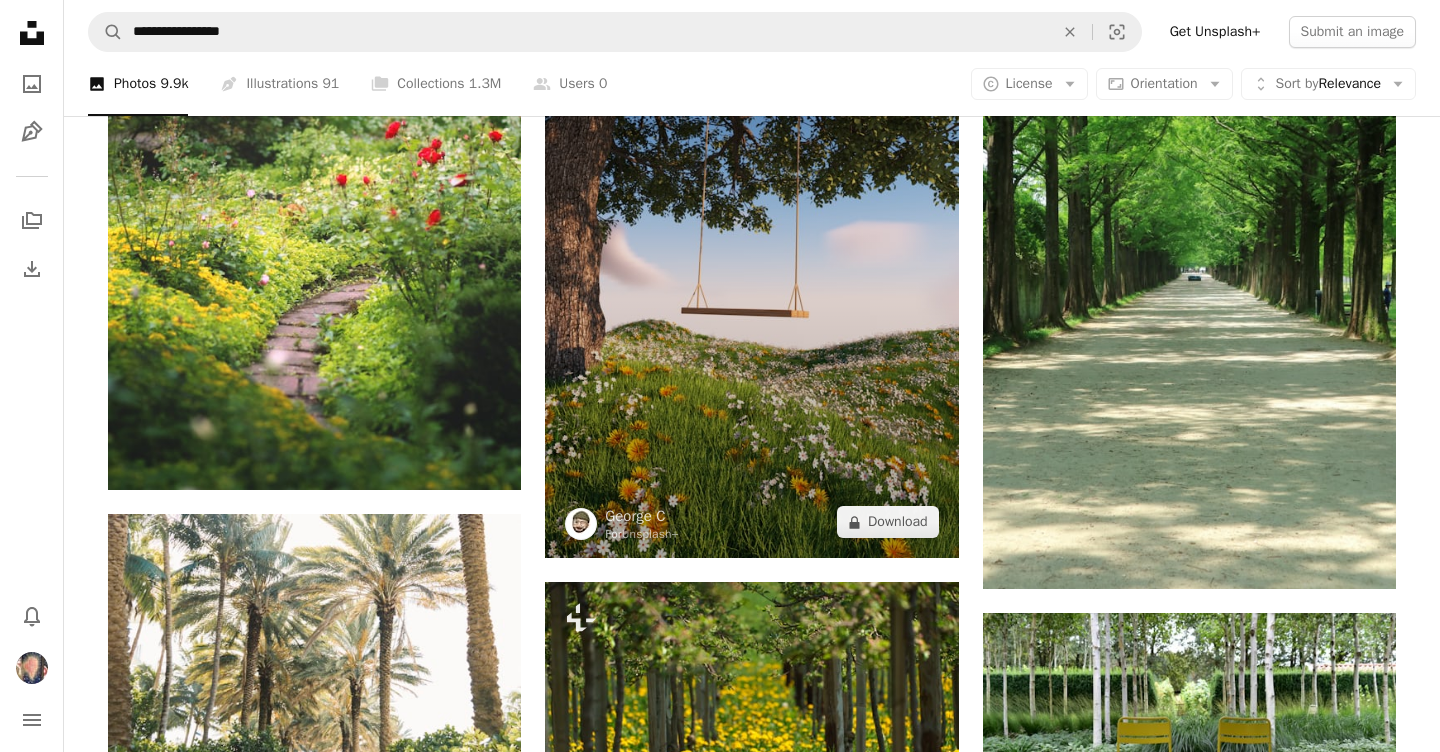 click at bounding box center (751, 248) 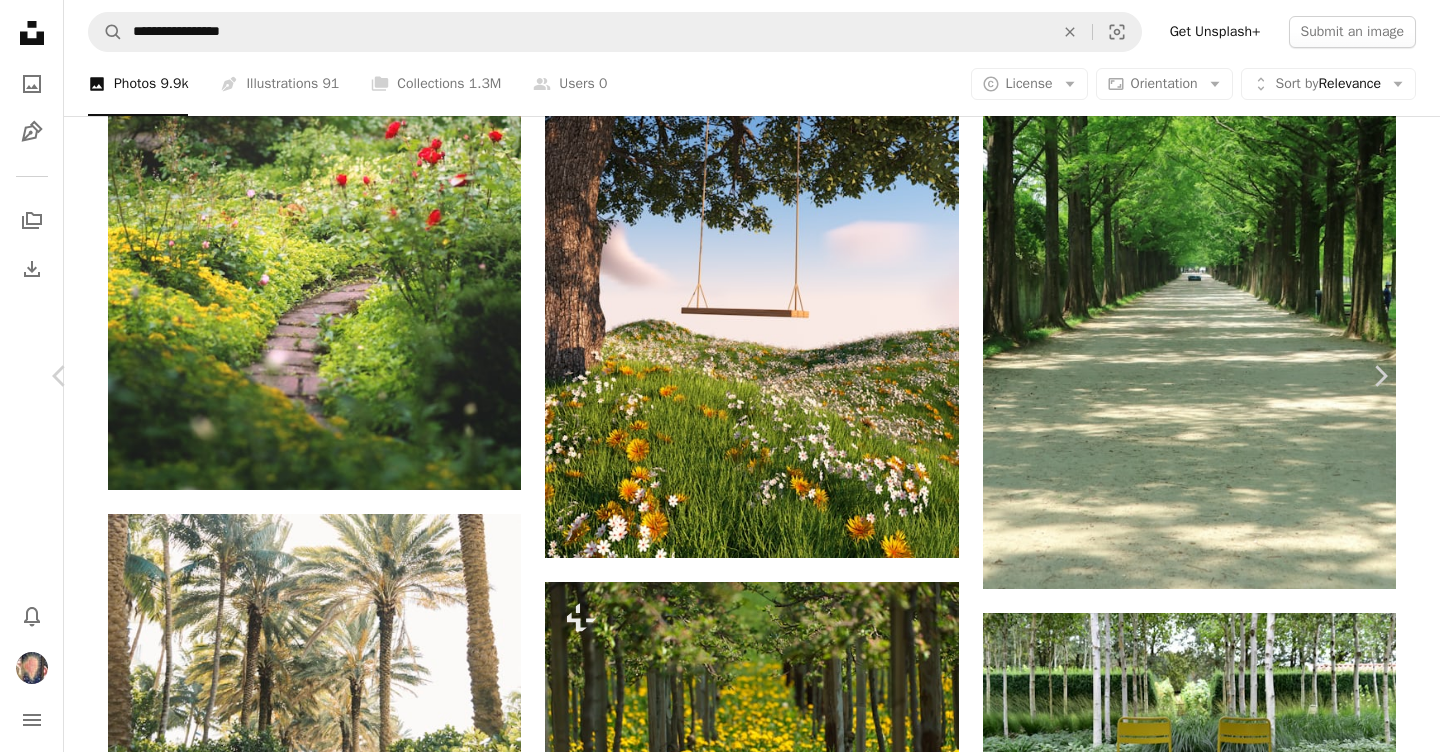 scroll, scrollTop: 116, scrollLeft: 0, axis: vertical 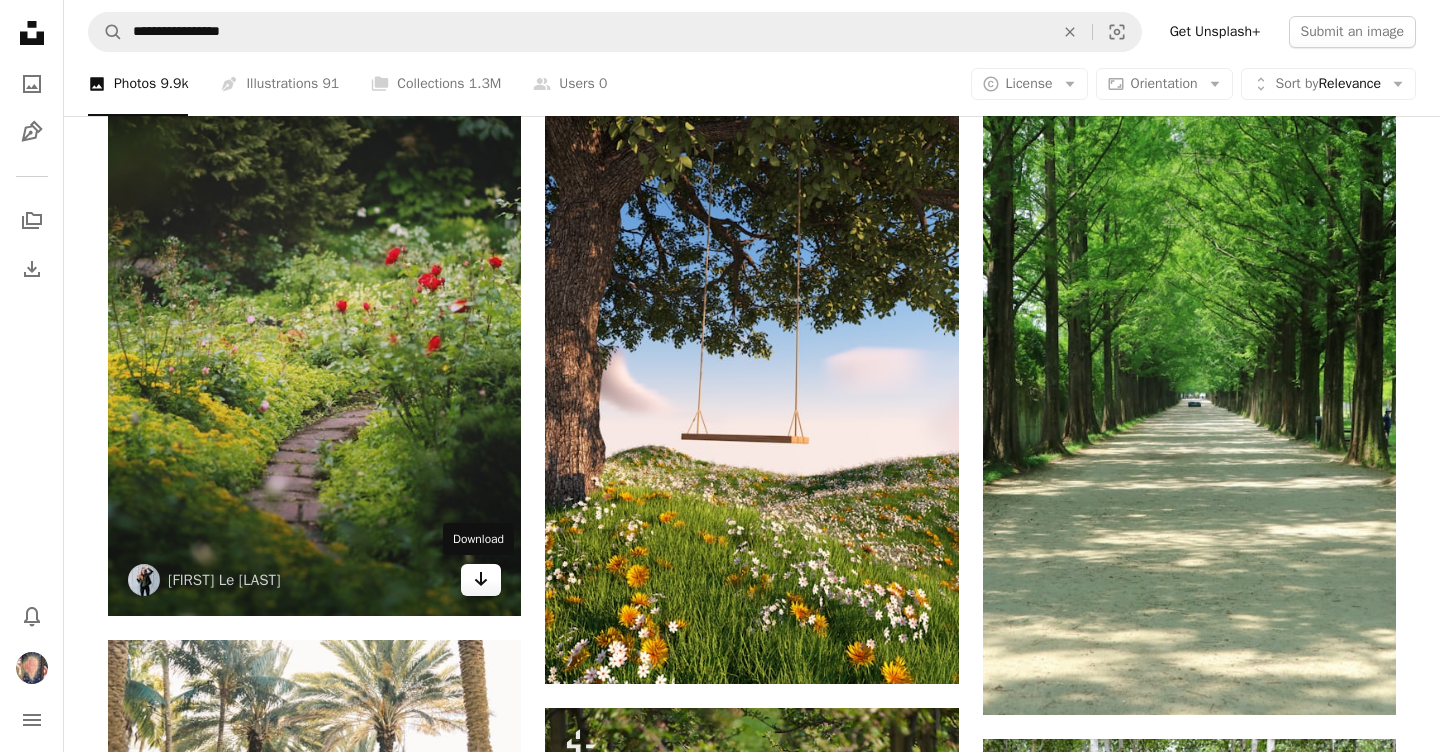 click 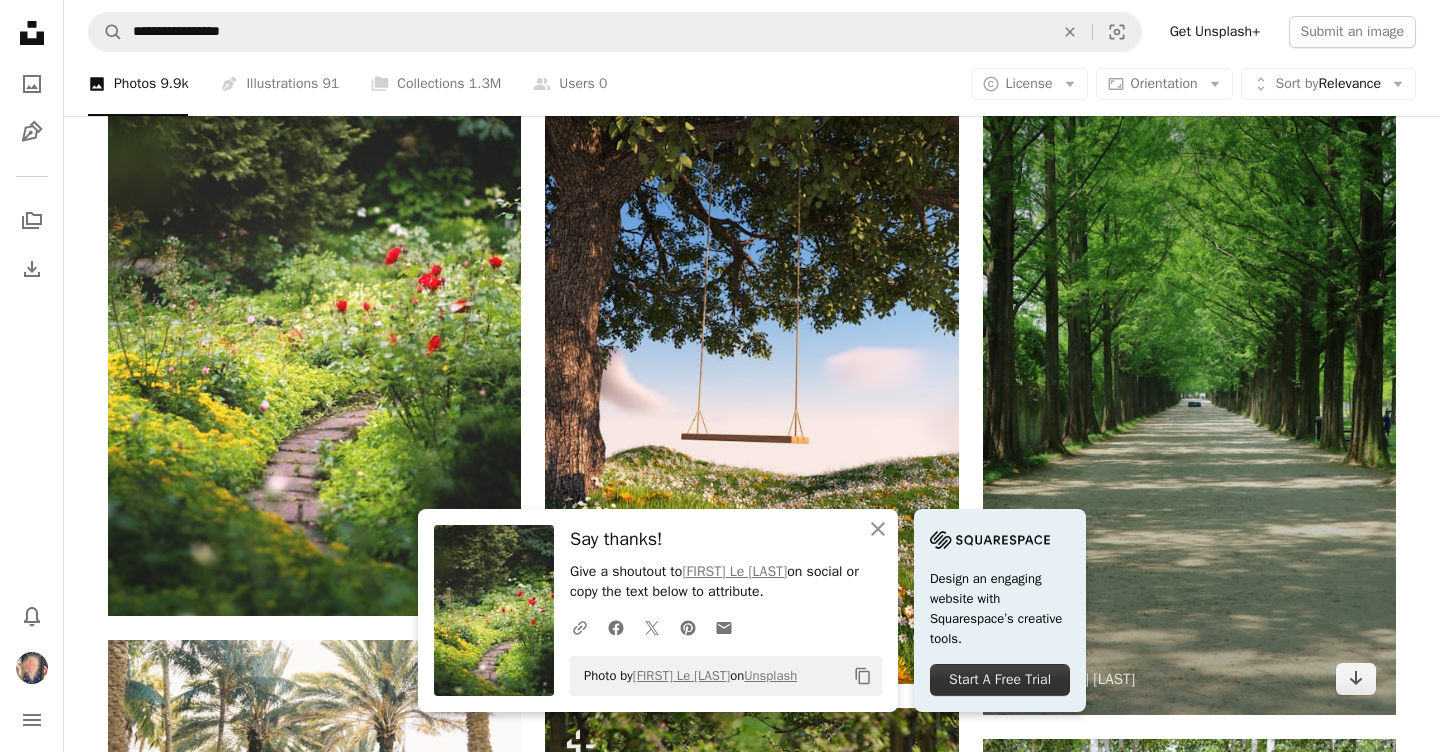 click at bounding box center [1189, 348] 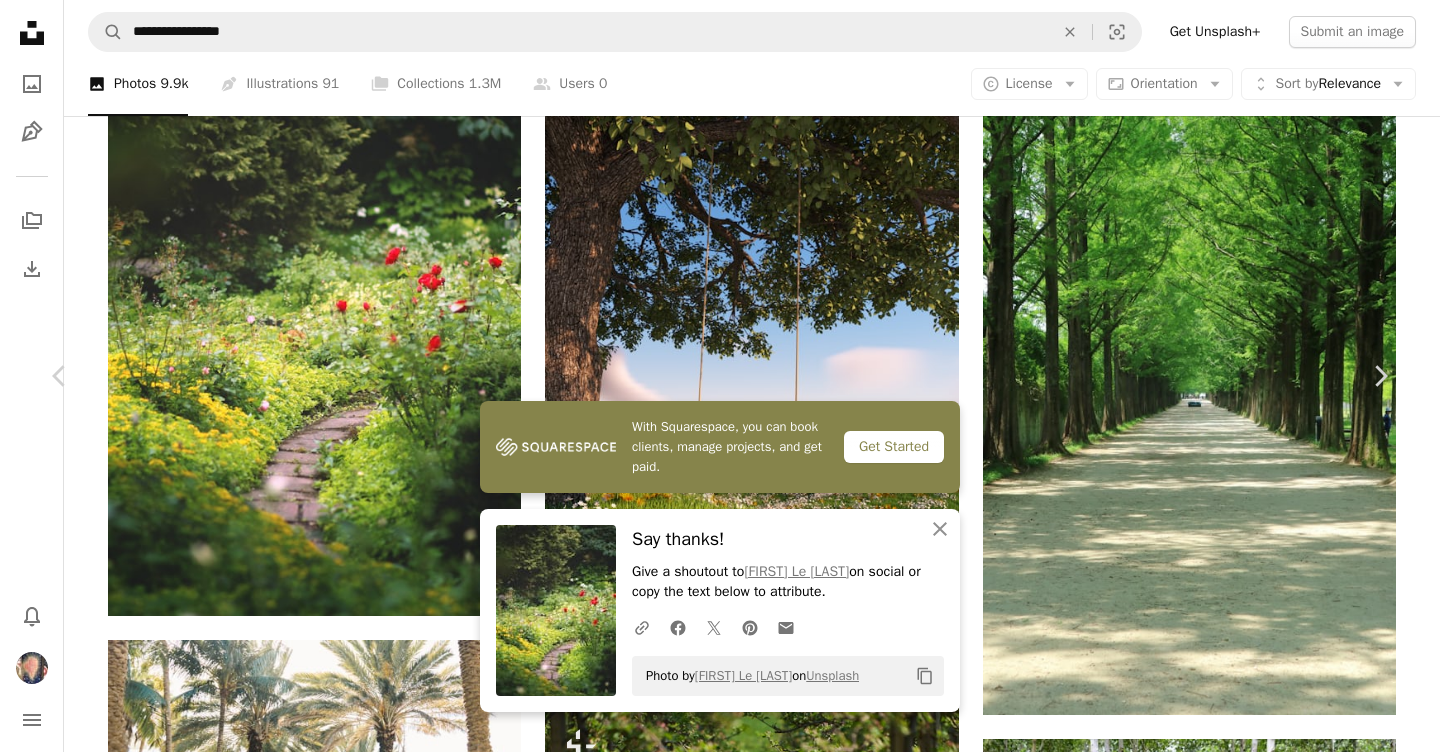 scroll, scrollTop: 982, scrollLeft: 0, axis: vertical 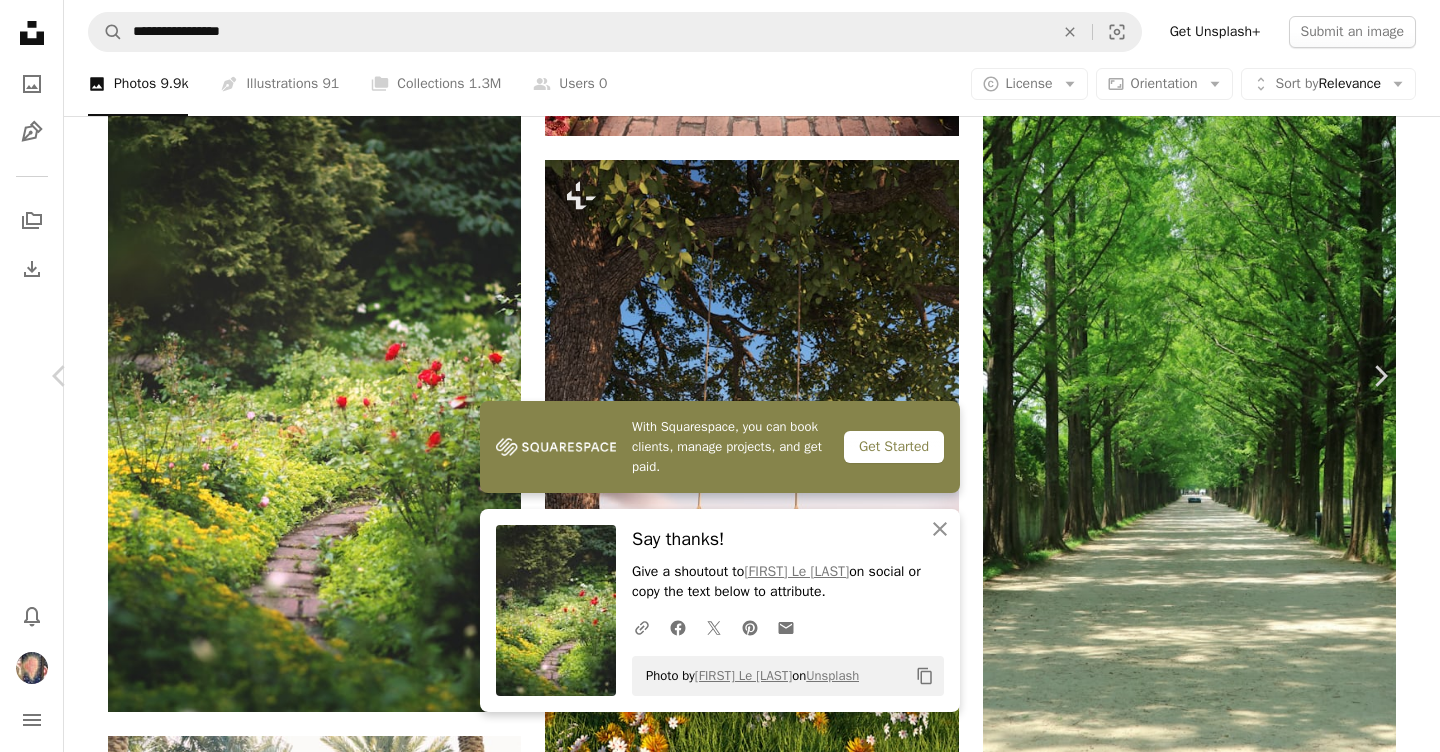 click on "Zoom in" at bounding box center (720, 4849) 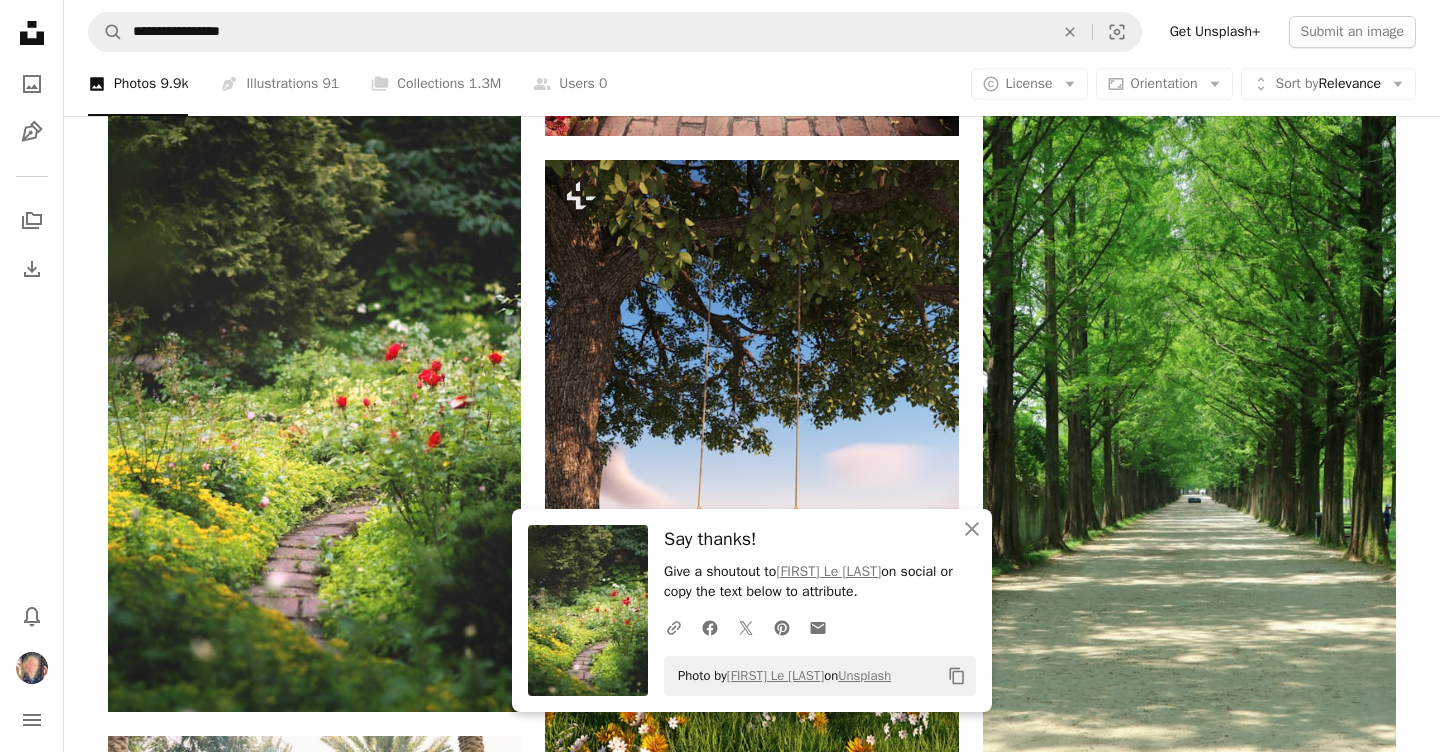scroll, scrollTop: 1078, scrollLeft: 0, axis: vertical 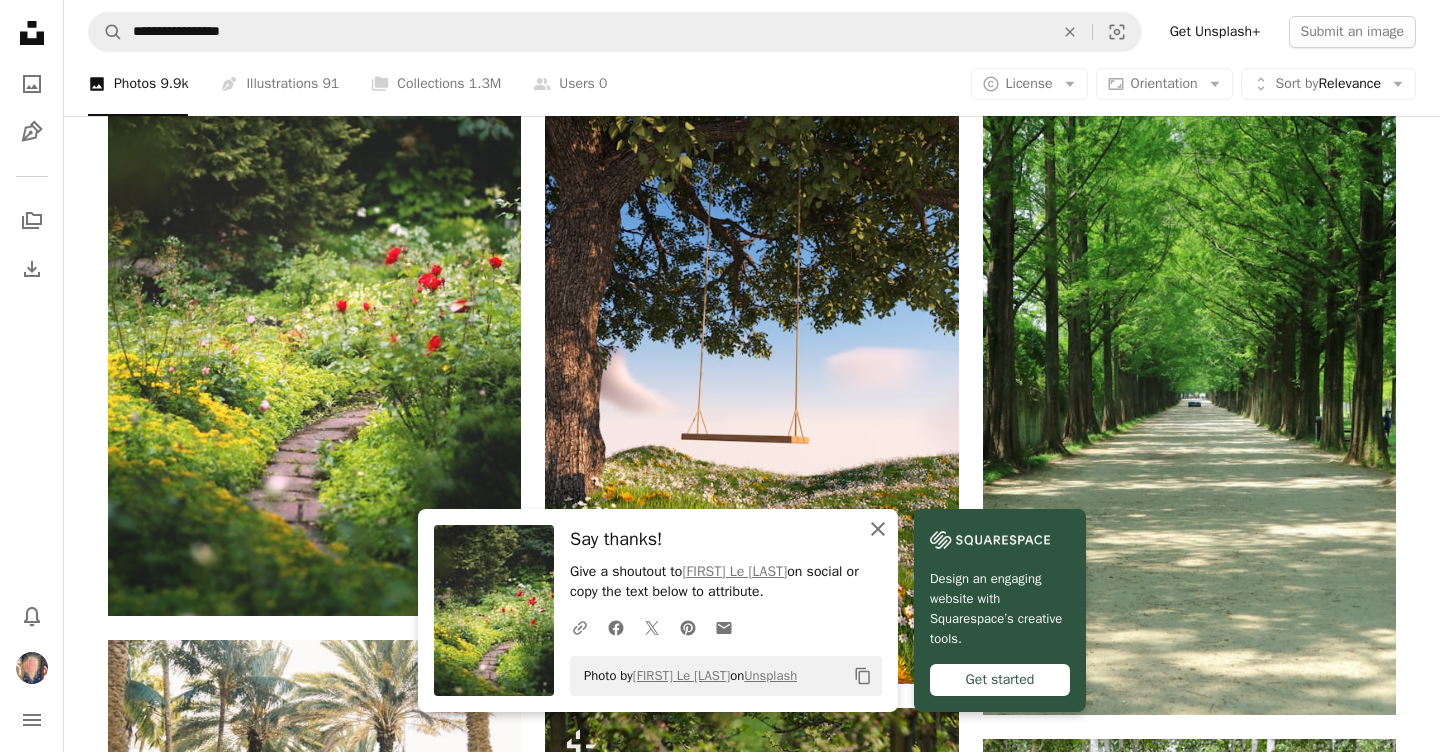 click on "An X shape" 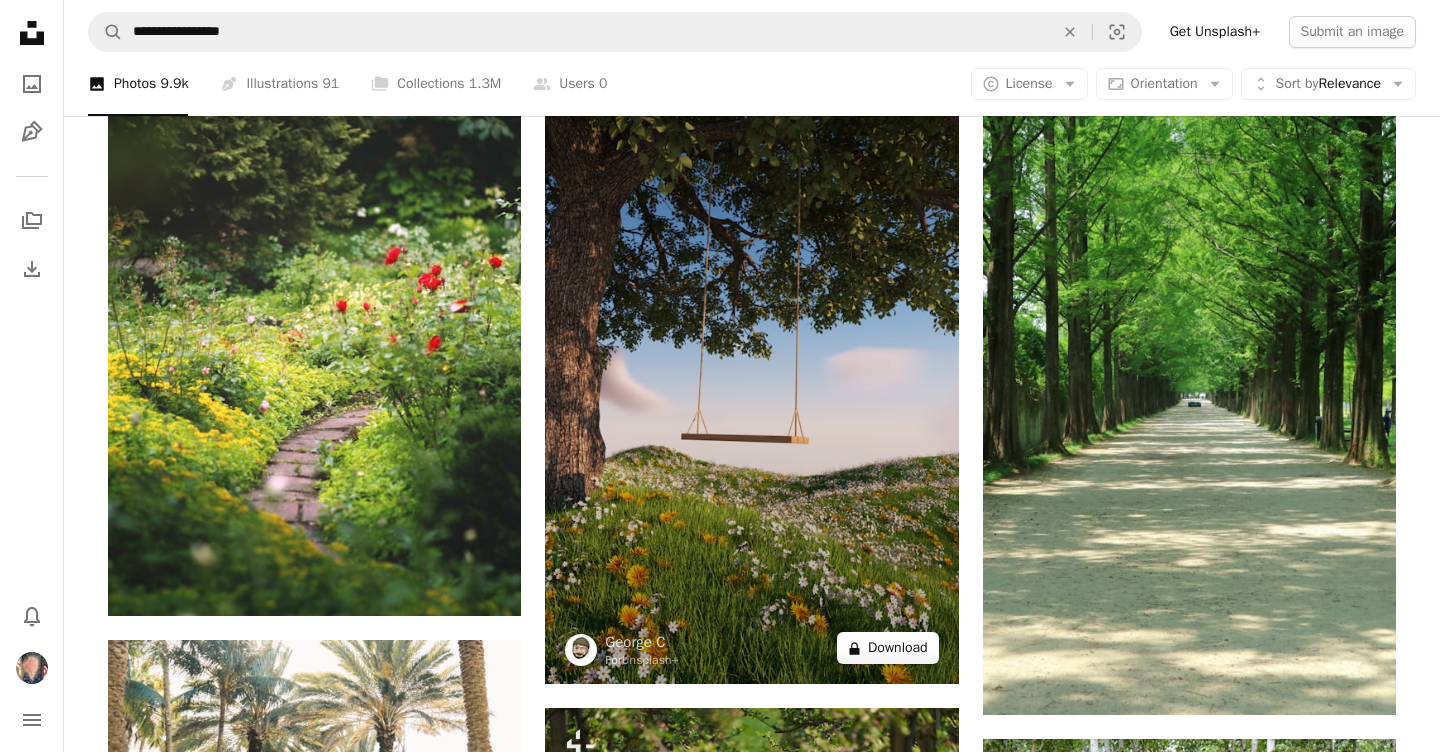 click on "A lock Download" at bounding box center [888, 648] 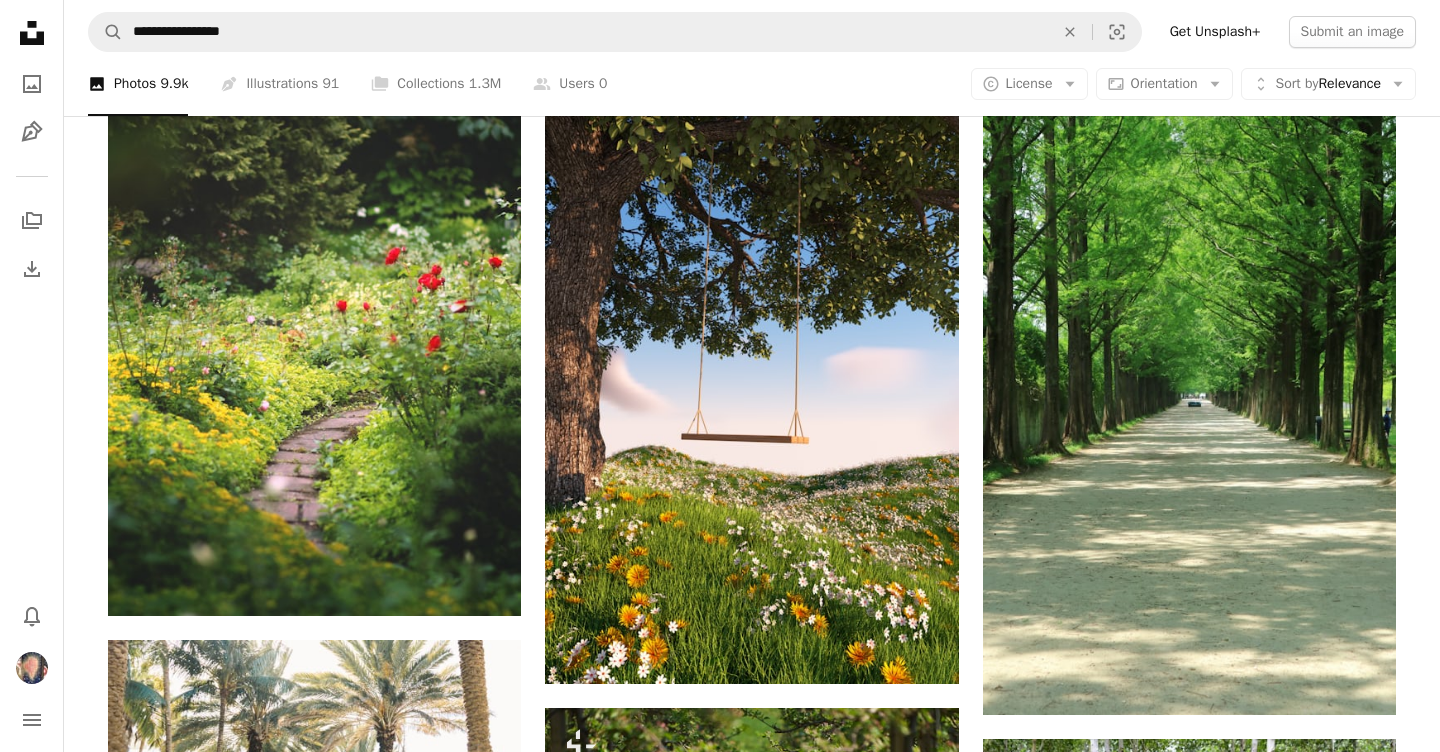 click on "An X shape Premium, ready to use images. Get unlimited access. A plus sign Members-only content added monthly A plus sign Unlimited royalty-free downloads A plus sign Illustrations  New A plus sign Enhanced legal protections yearly 65%  off monthly $20   $7 USD per month * Get  Unsplash+ * When paid annually, billed upfront  $84 Taxes where applicable. Renews automatically. Cancel anytime." at bounding box center [720, 4752] 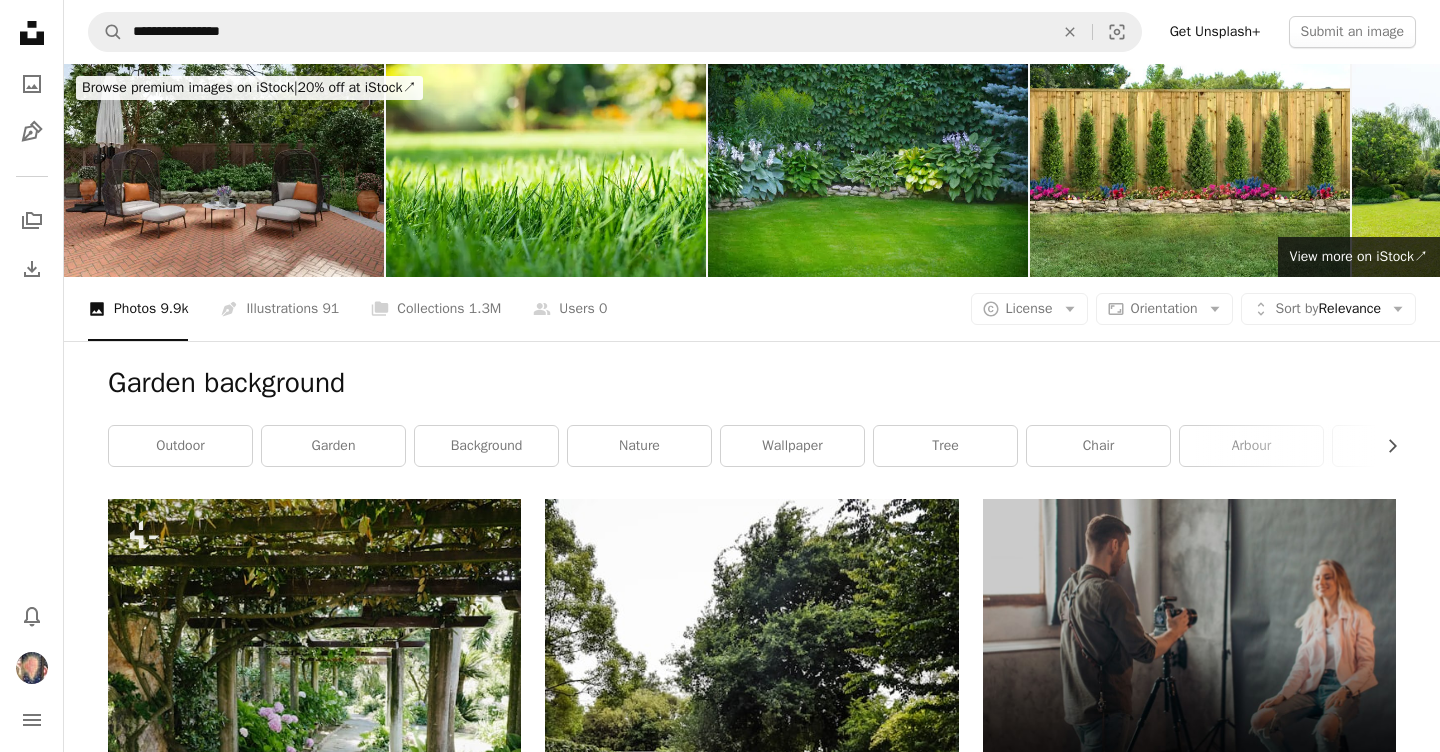 scroll, scrollTop: 0, scrollLeft: 0, axis: both 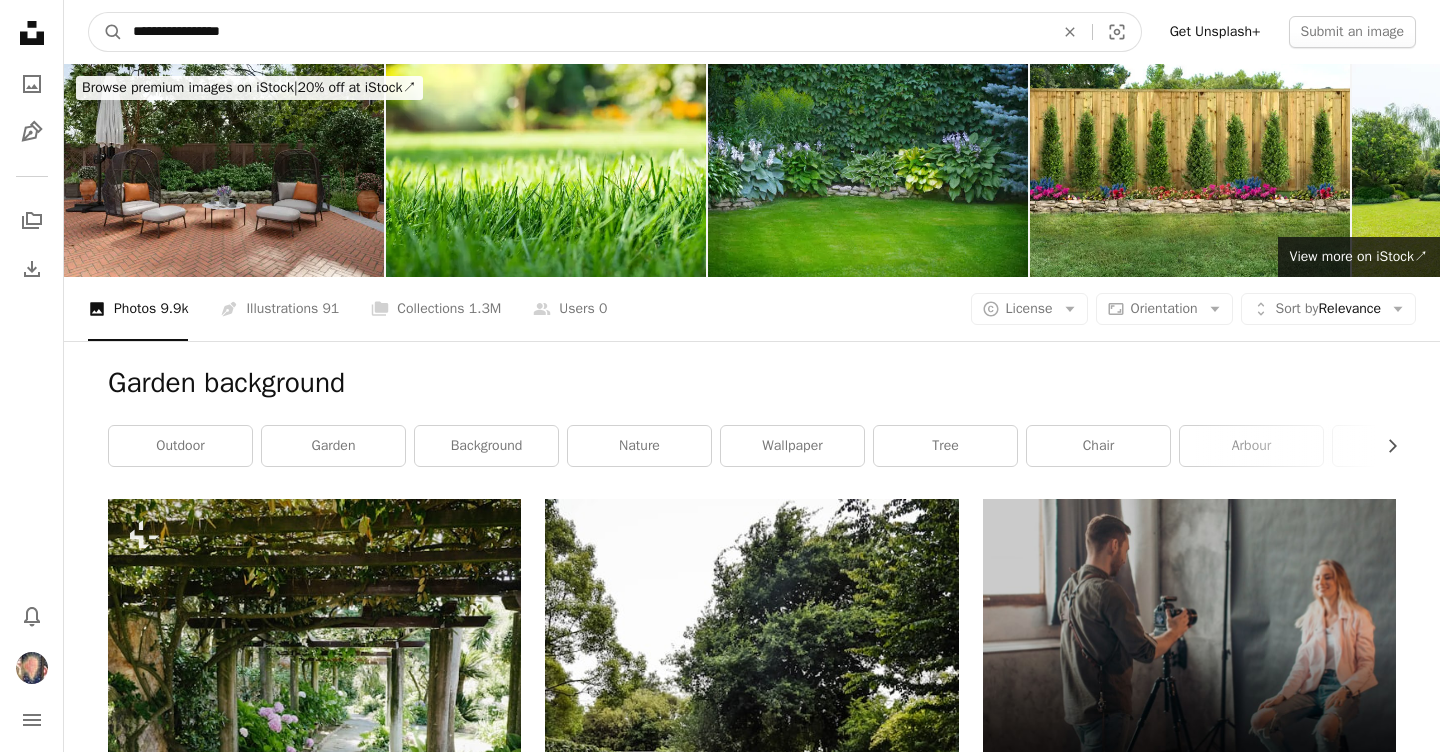 click on "**********" at bounding box center [585, 32] 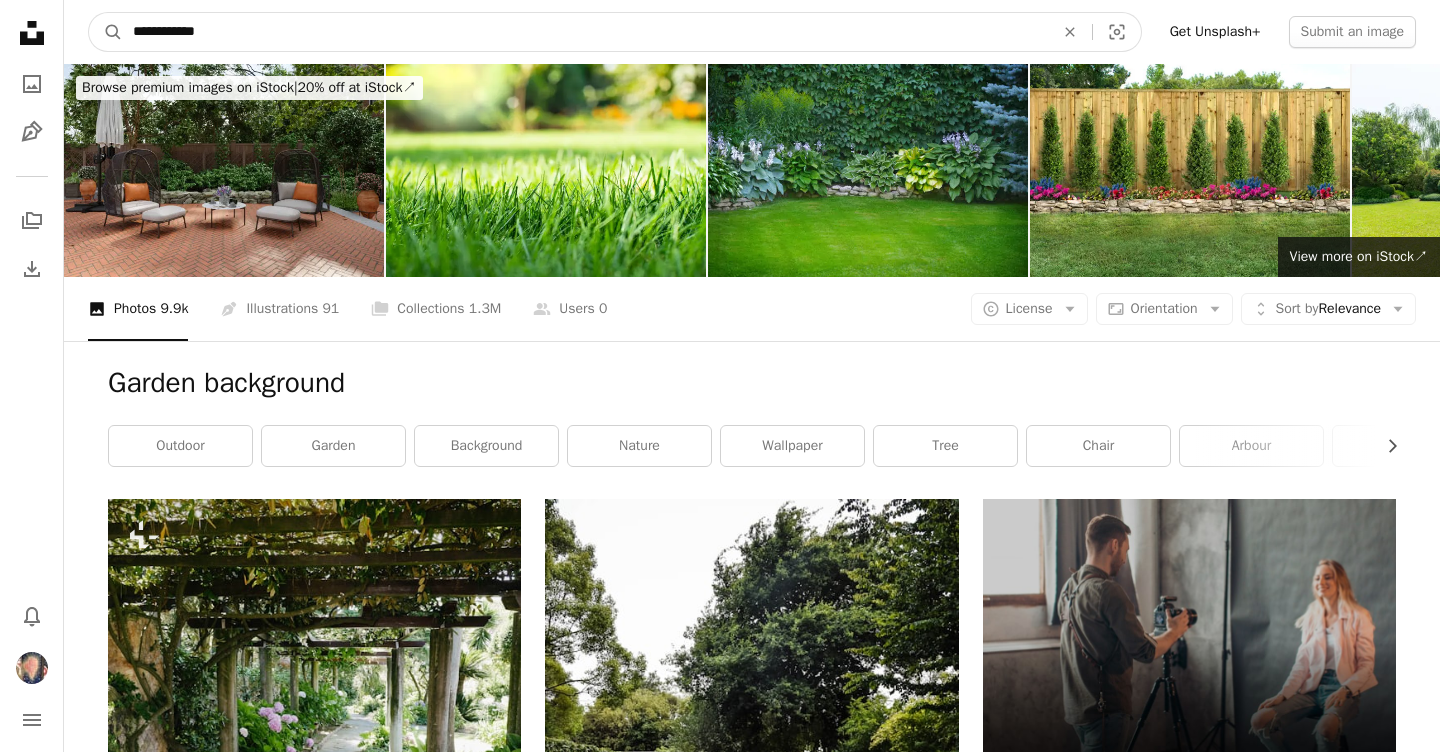 type on "**********" 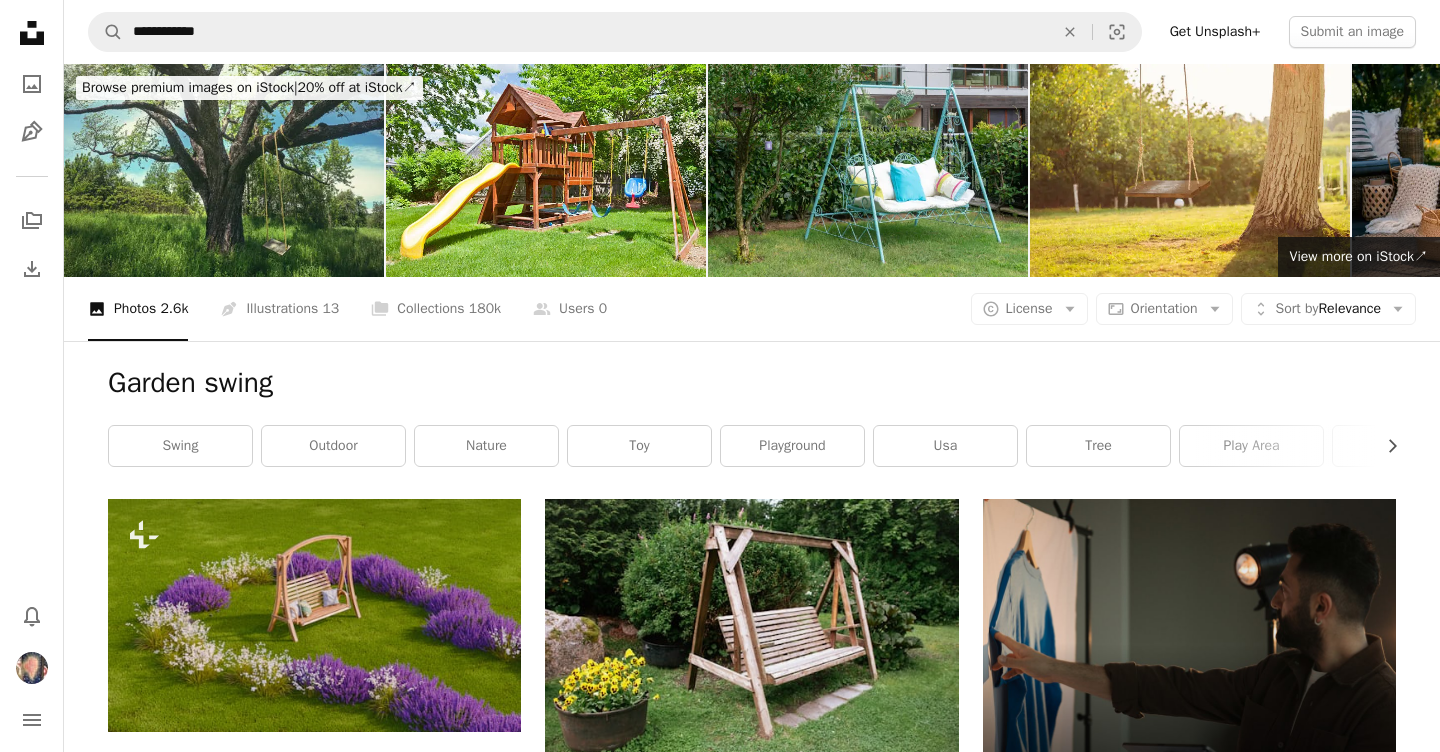 scroll, scrollTop: 0, scrollLeft: 0, axis: both 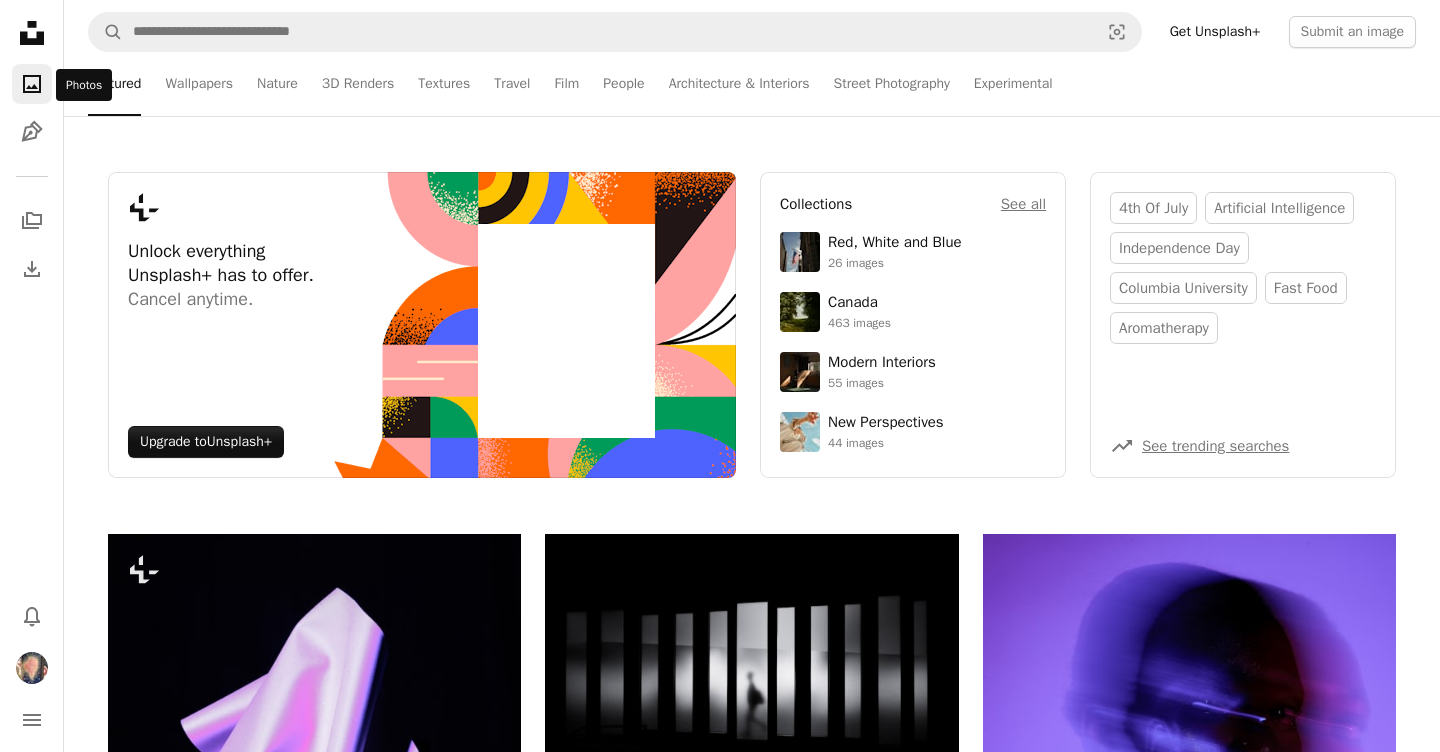 click 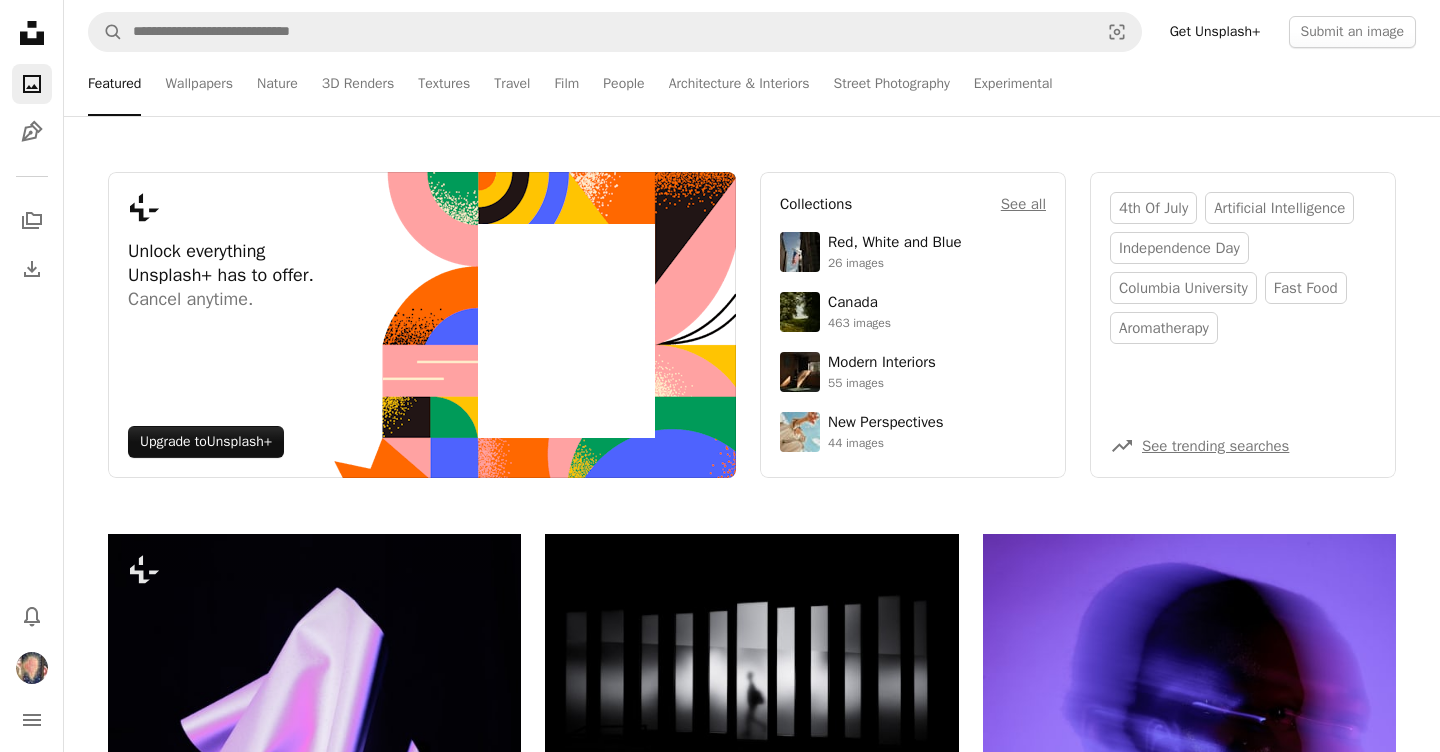 click on "A photo" 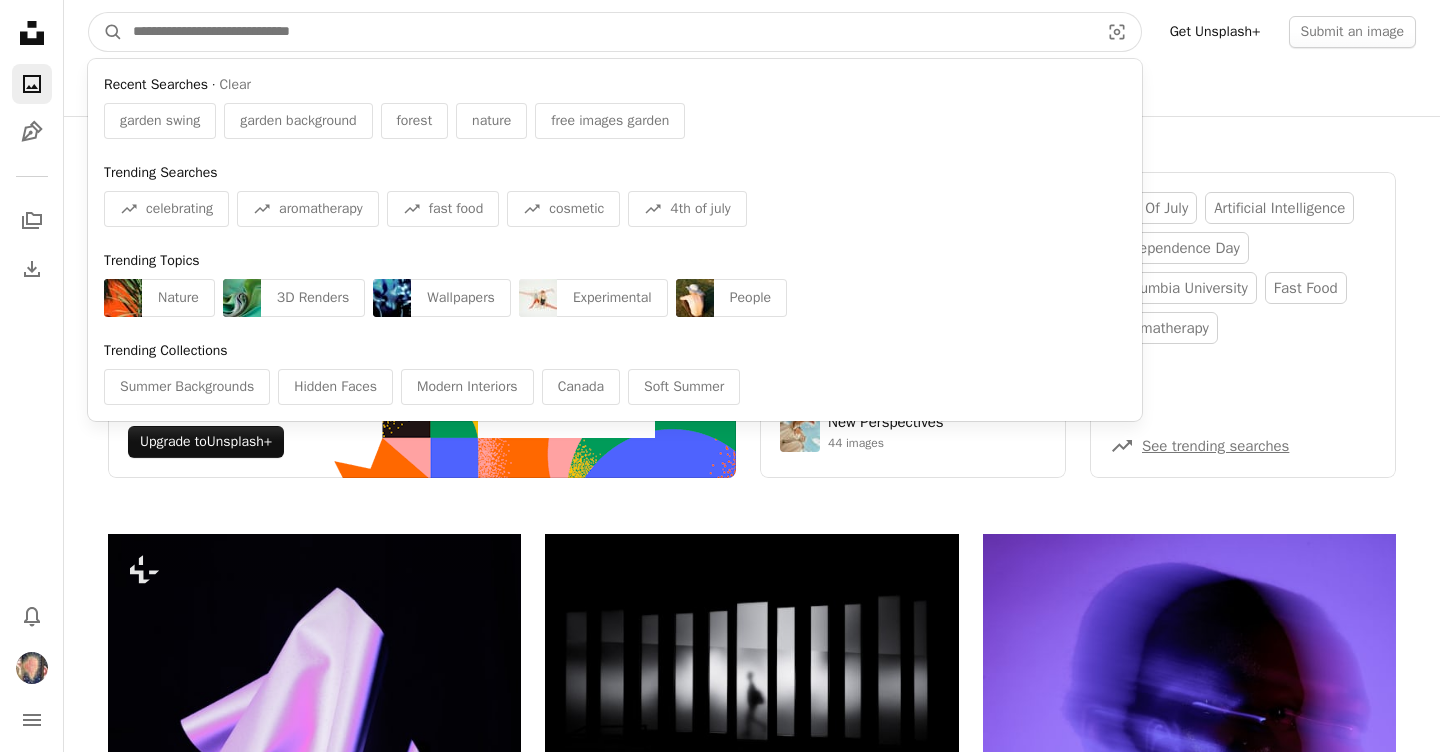 click at bounding box center (608, 32) 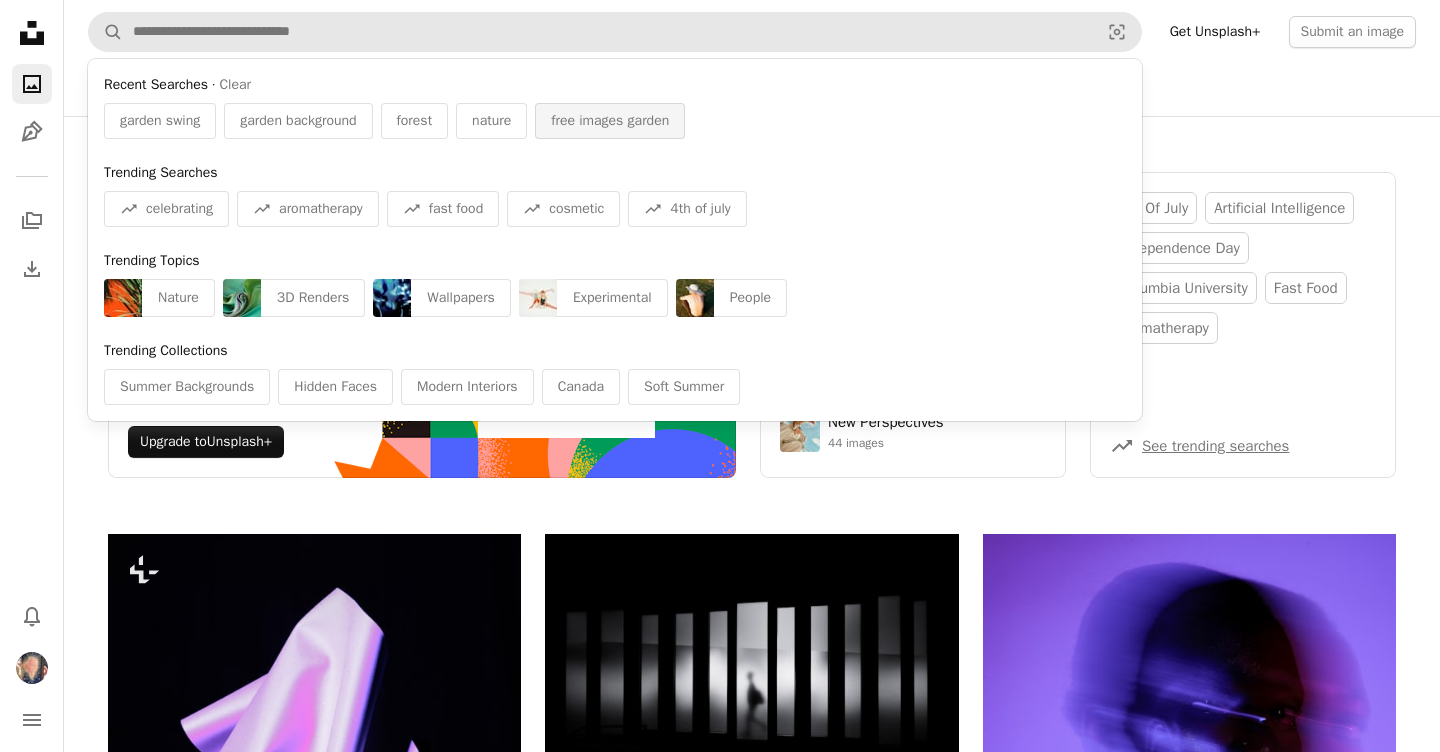 click on "free images garden" at bounding box center (610, 121) 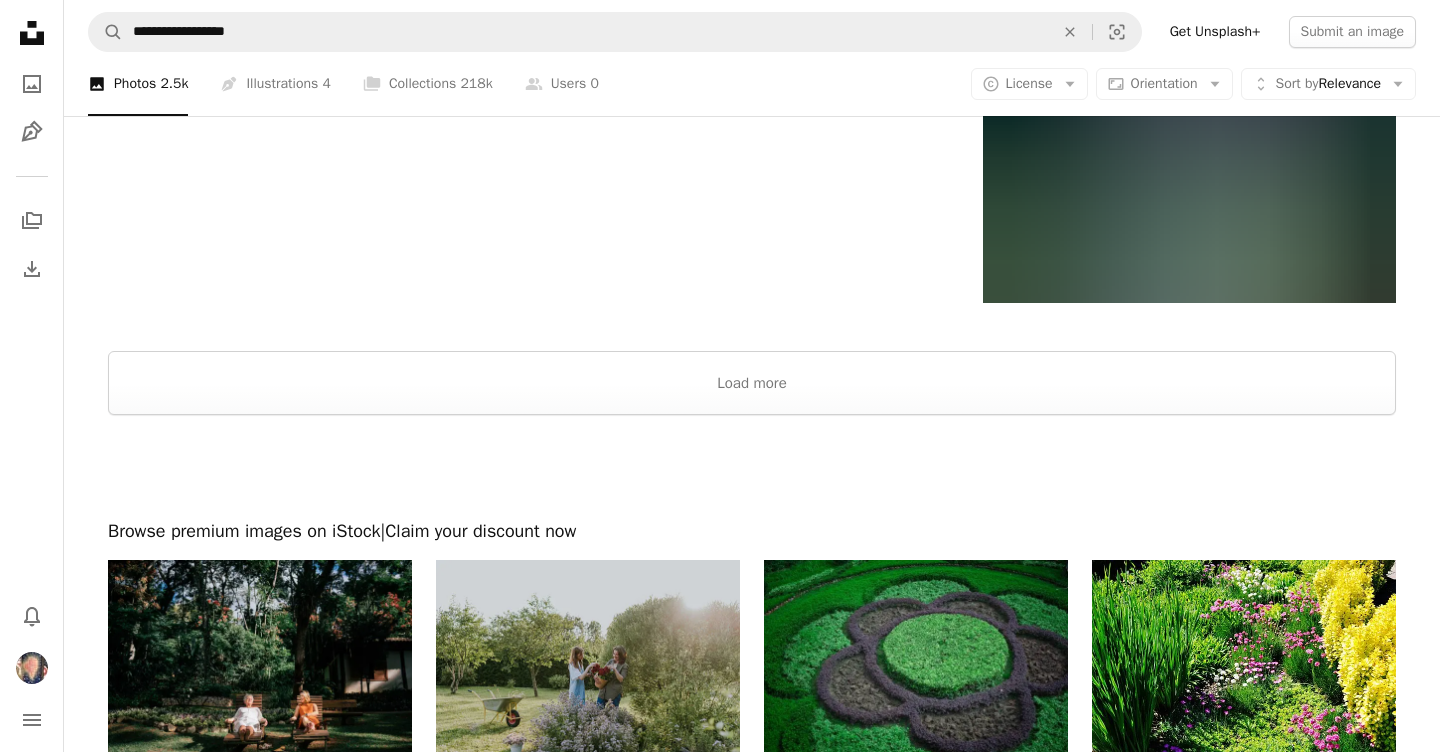scroll, scrollTop: 3834, scrollLeft: 0, axis: vertical 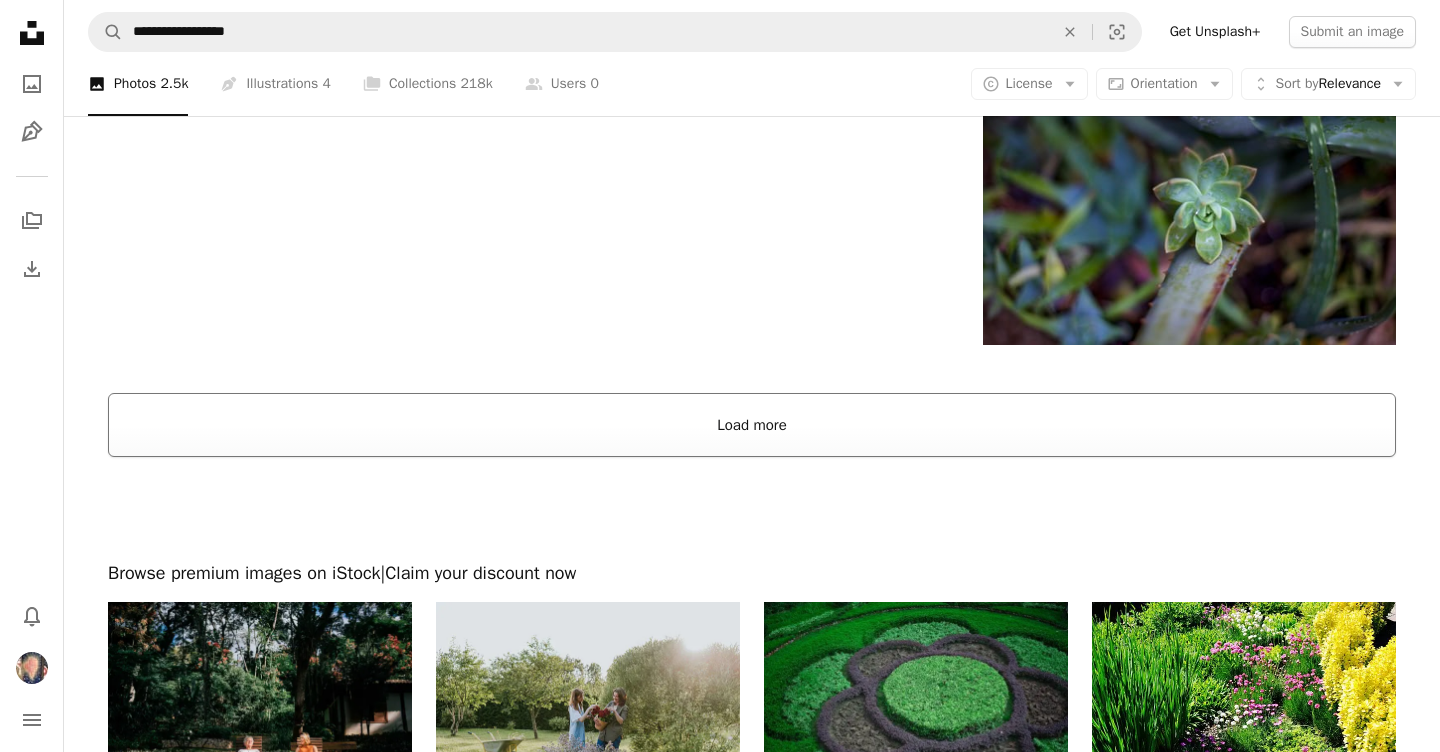 click on "Load more" at bounding box center [752, 425] 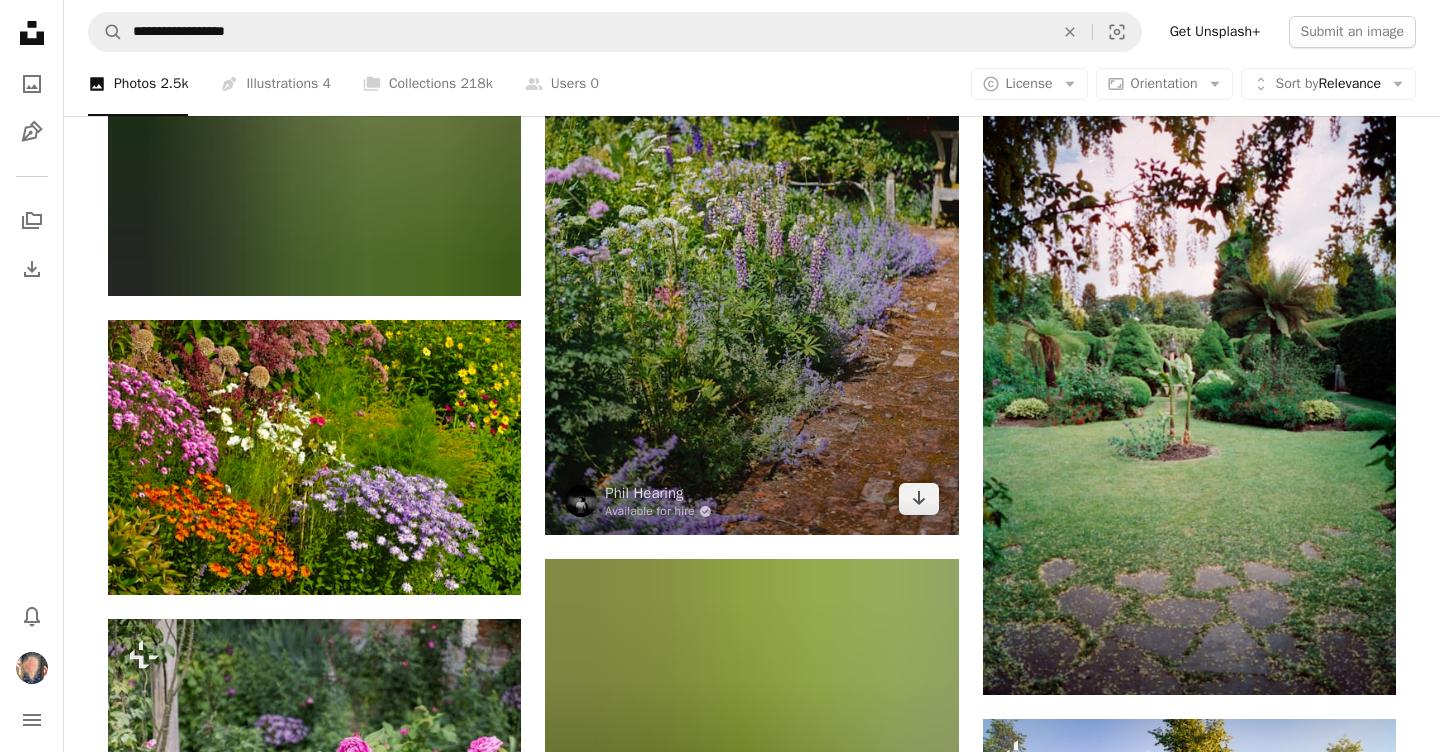 scroll, scrollTop: 15794, scrollLeft: 0, axis: vertical 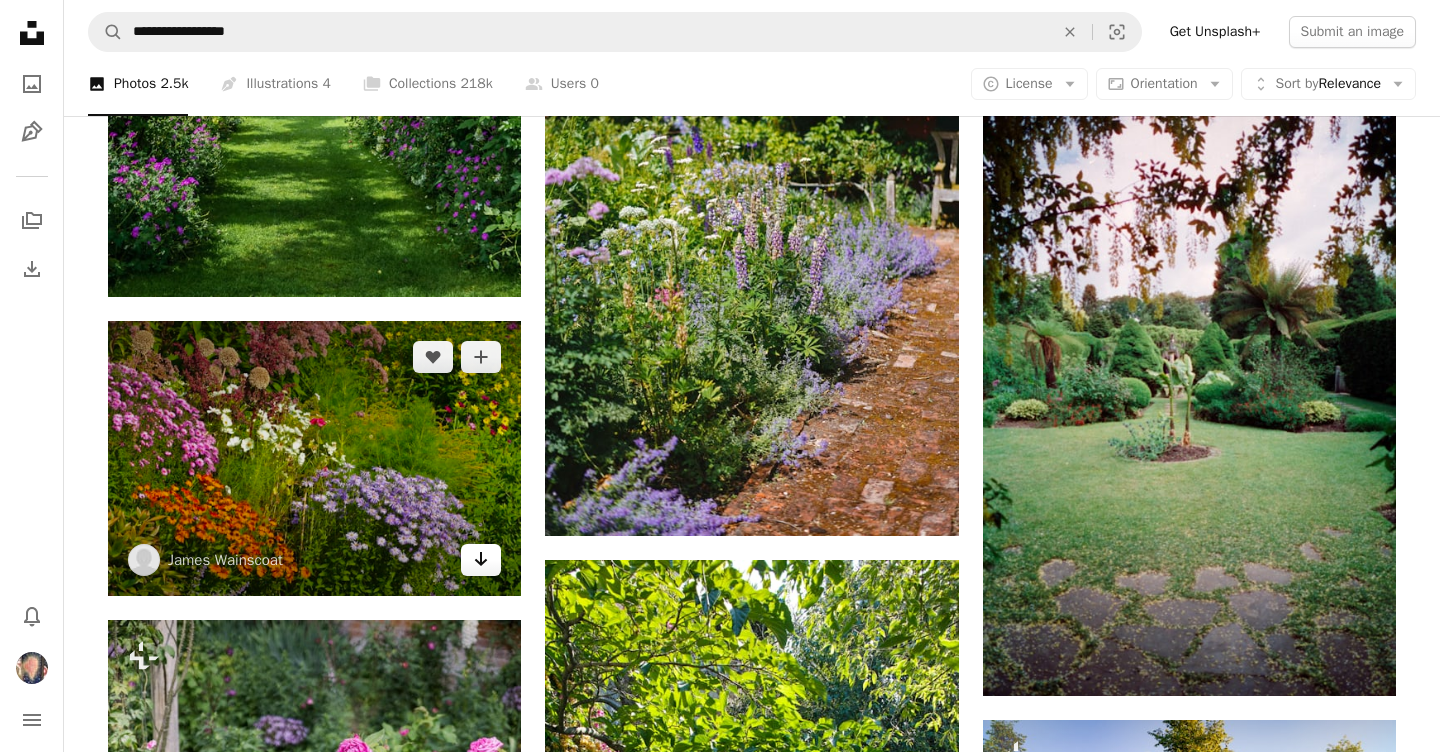 click on "Arrow pointing down" 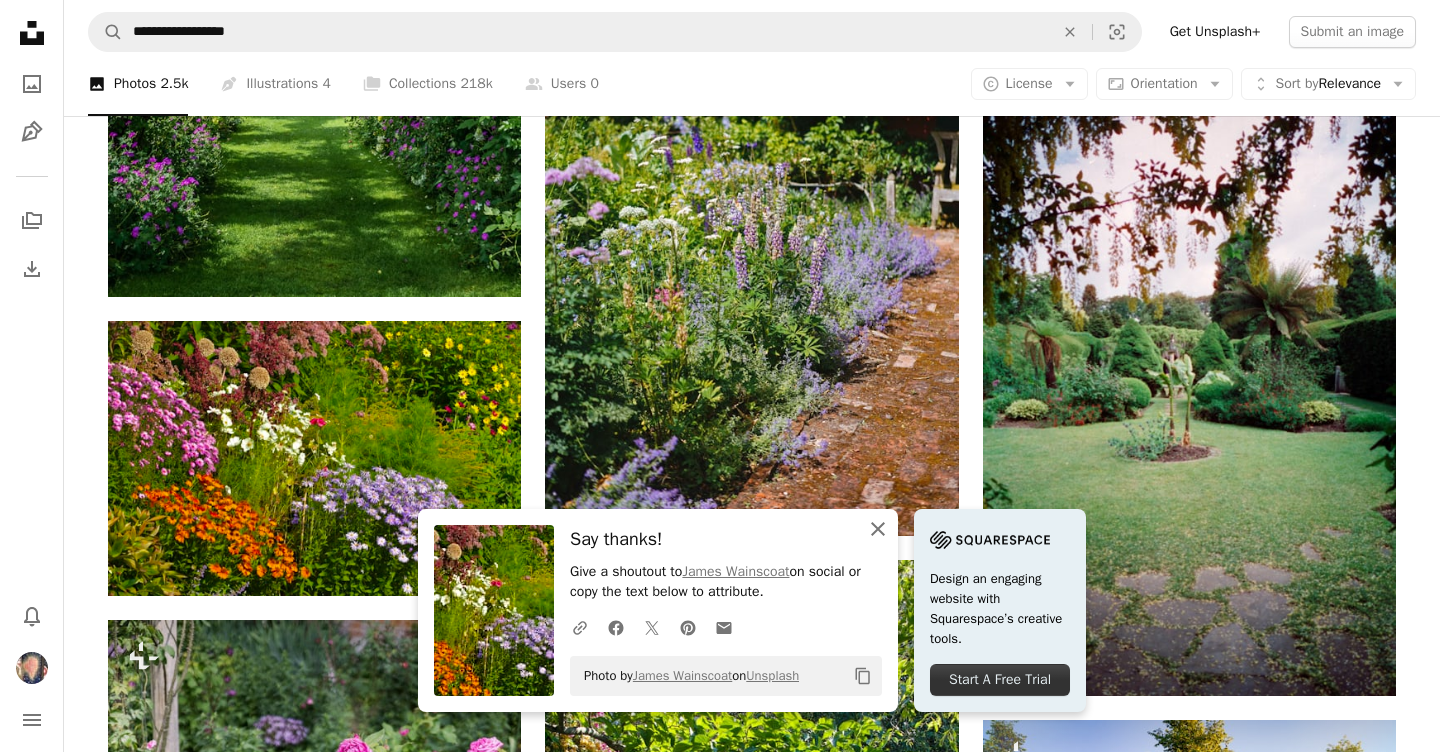 click on "An X shape" 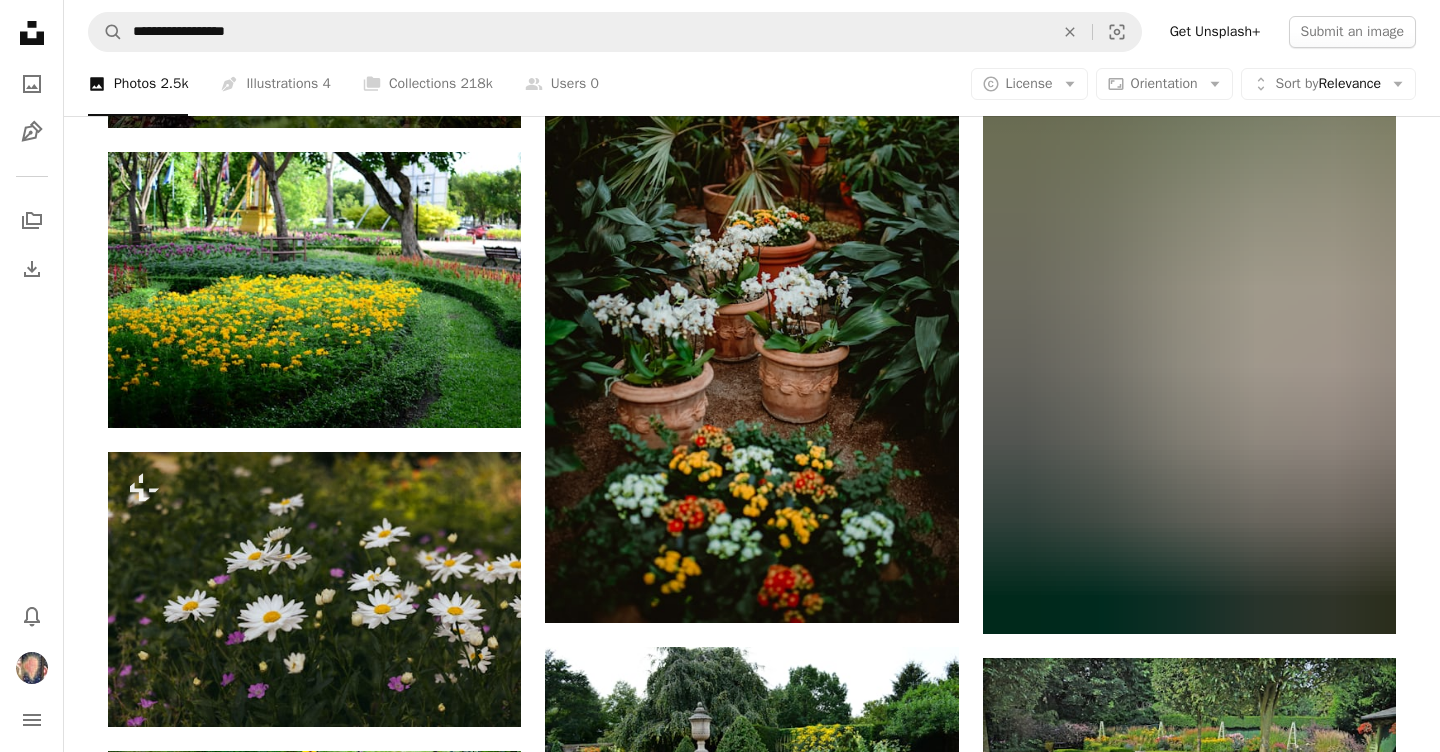 scroll, scrollTop: 18752, scrollLeft: 0, axis: vertical 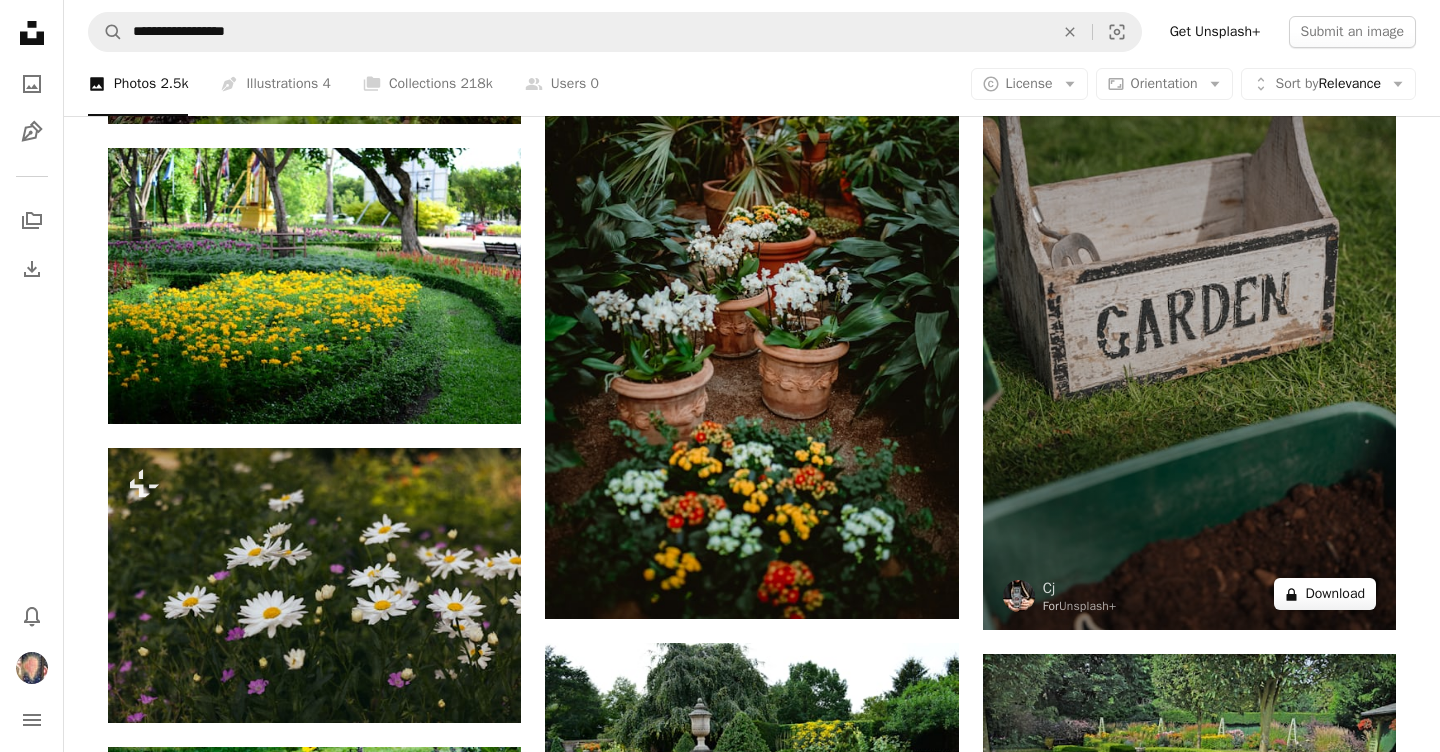 click on "A lock Download" at bounding box center [1325, 594] 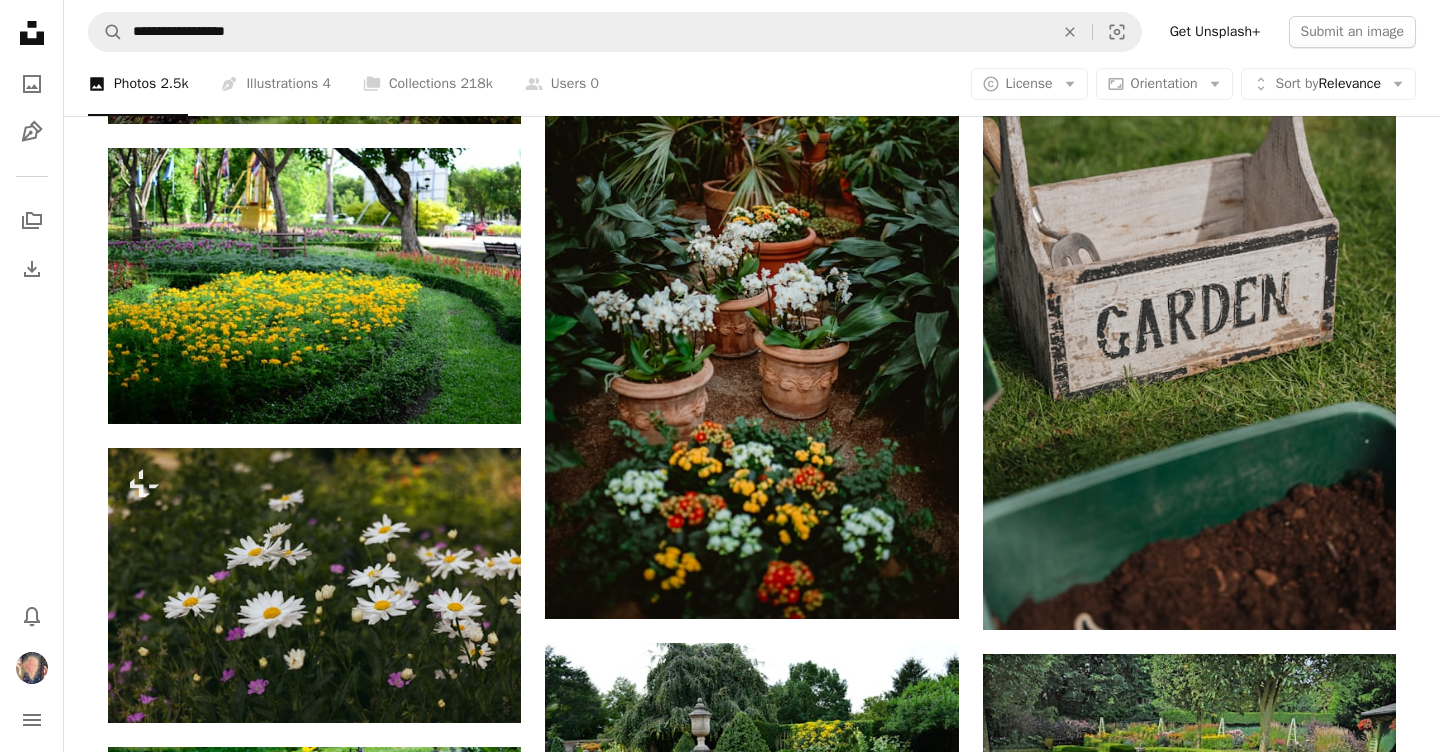click on "An X shape Premium, ready to use images. Get unlimited access. A plus sign Members-only content added monthly A plus sign Unlimited royalty-free downloads A plus sign Illustrations  New A plus sign Enhanced legal protections yearly 65%  off monthly $20   $7 USD per month * Get  Unsplash+ * When paid annually, billed upfront  $84 Taxes where applicable. Renews automatically. Cancel anytime." at bounding box center (720, 4218) 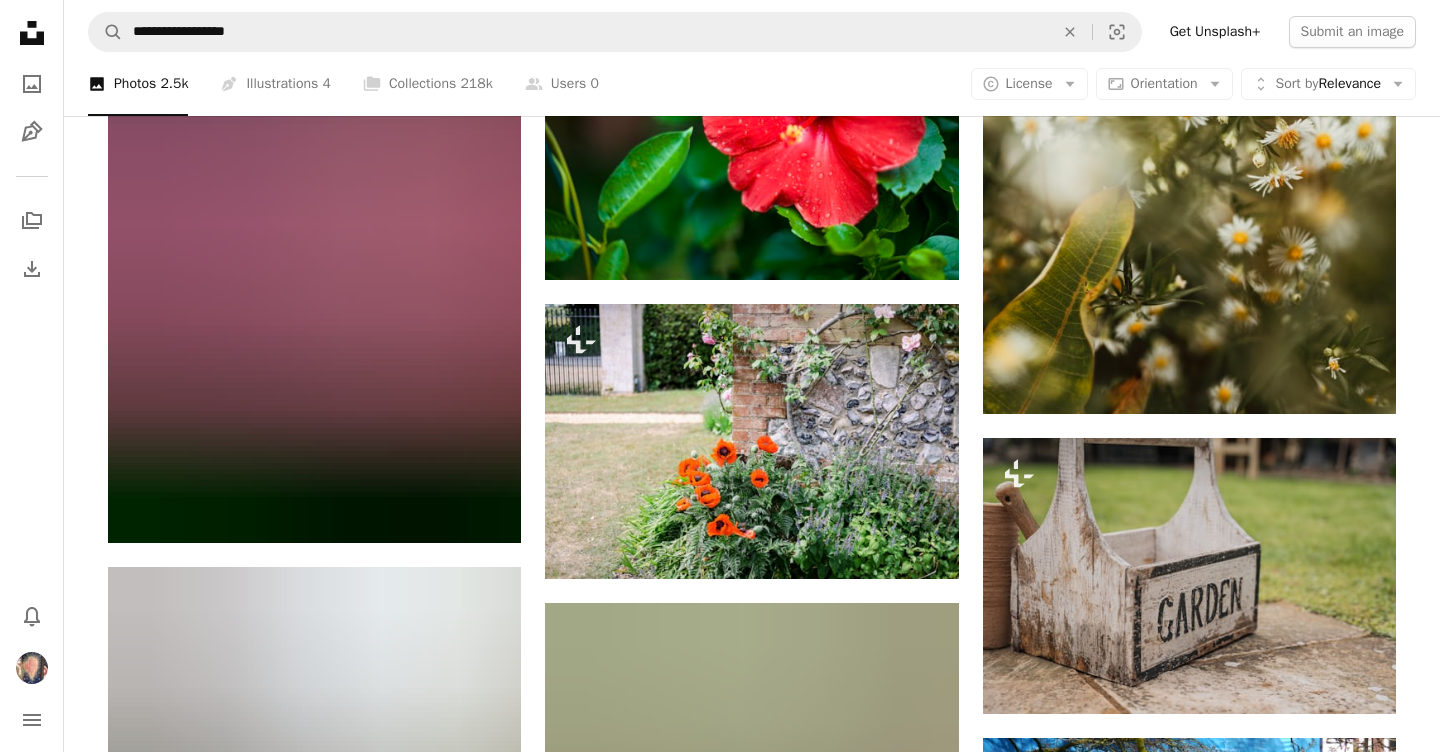 scroll, scrollTop: 5449, scrollLeft: 0, axis: vertical 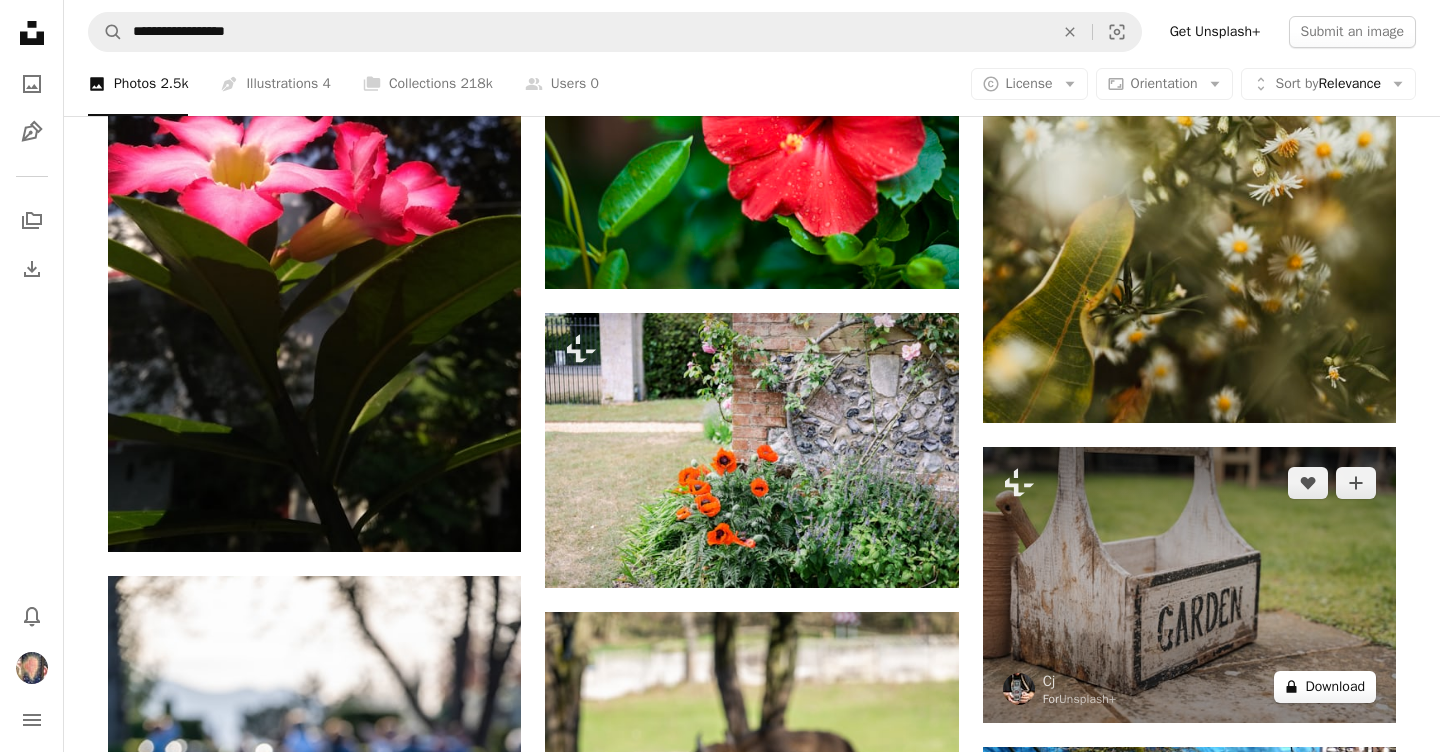 click on "A lock Download" at bounding box center [1325, 687] 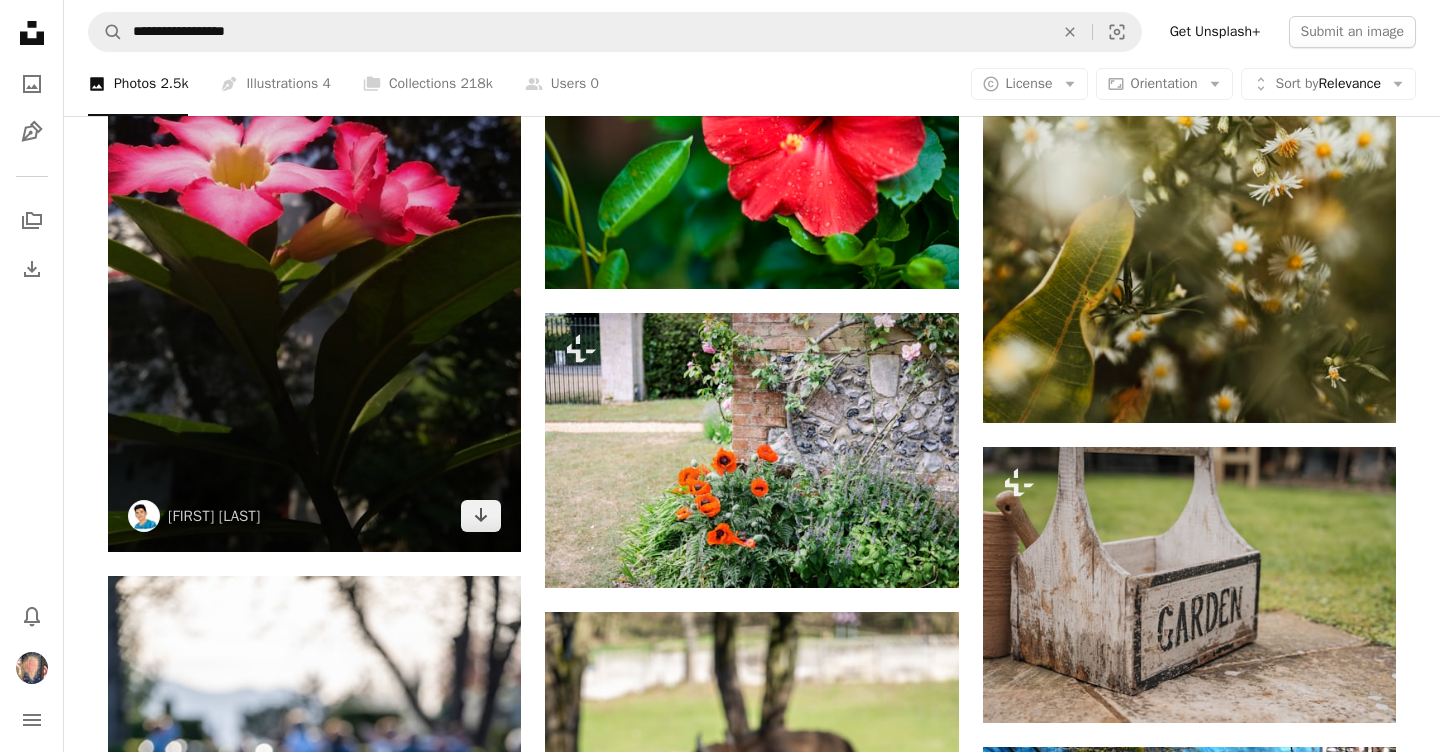 click on "An X shape Premium, ready to use images. Get unlimited access. A plus sign Members-only content added monthly A plus sign Unlimited royalty-free downloads A plus sign Illustrations  New A plus sign Enhanced legal protections yearly 65%  off monthly $20   $7 USD per month * Get  Unsplash+ * When paid annually, billed upfront  $84 Taxes where applicable. Renews automatically. Cancel anytime." at bounding box center (720, 17522) 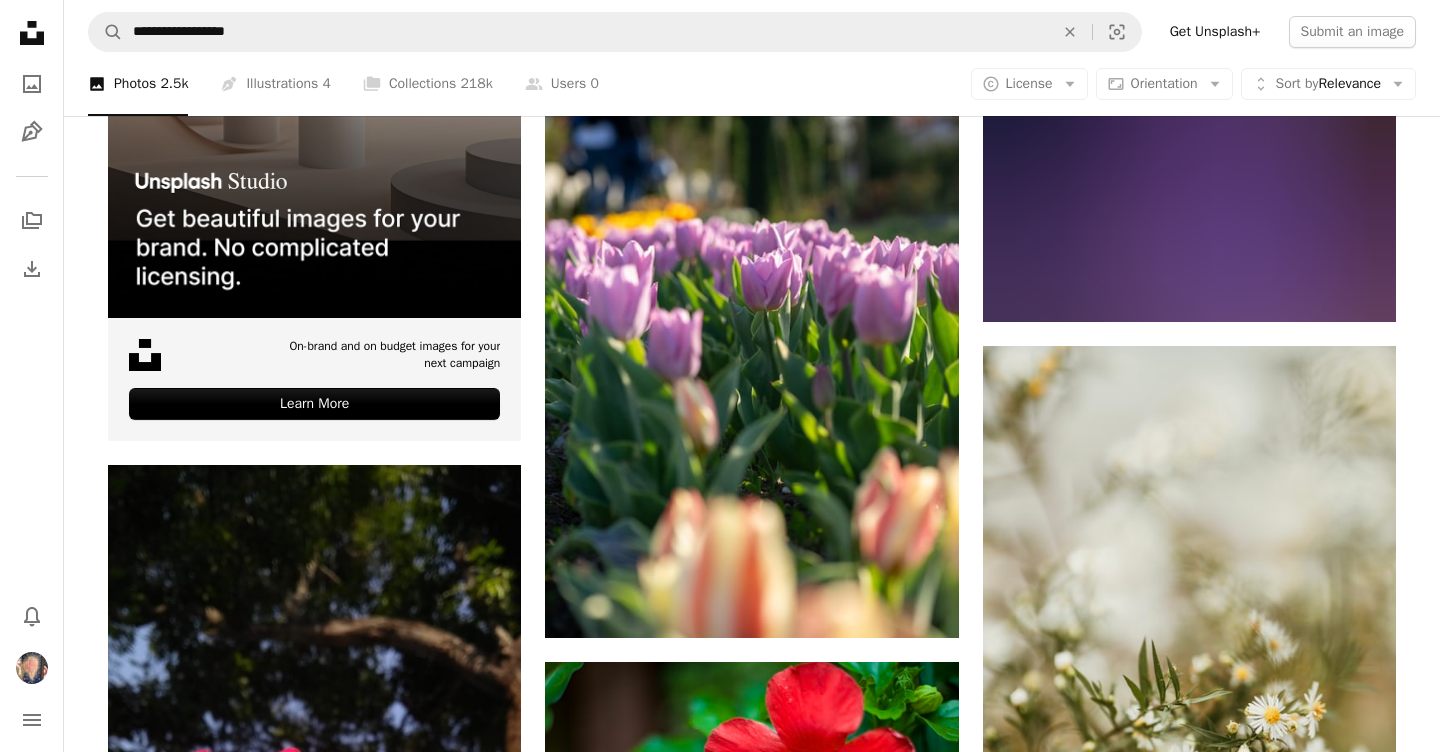scroll, scrollTop: 4753, scrollLeft: 0, axis: vertical 